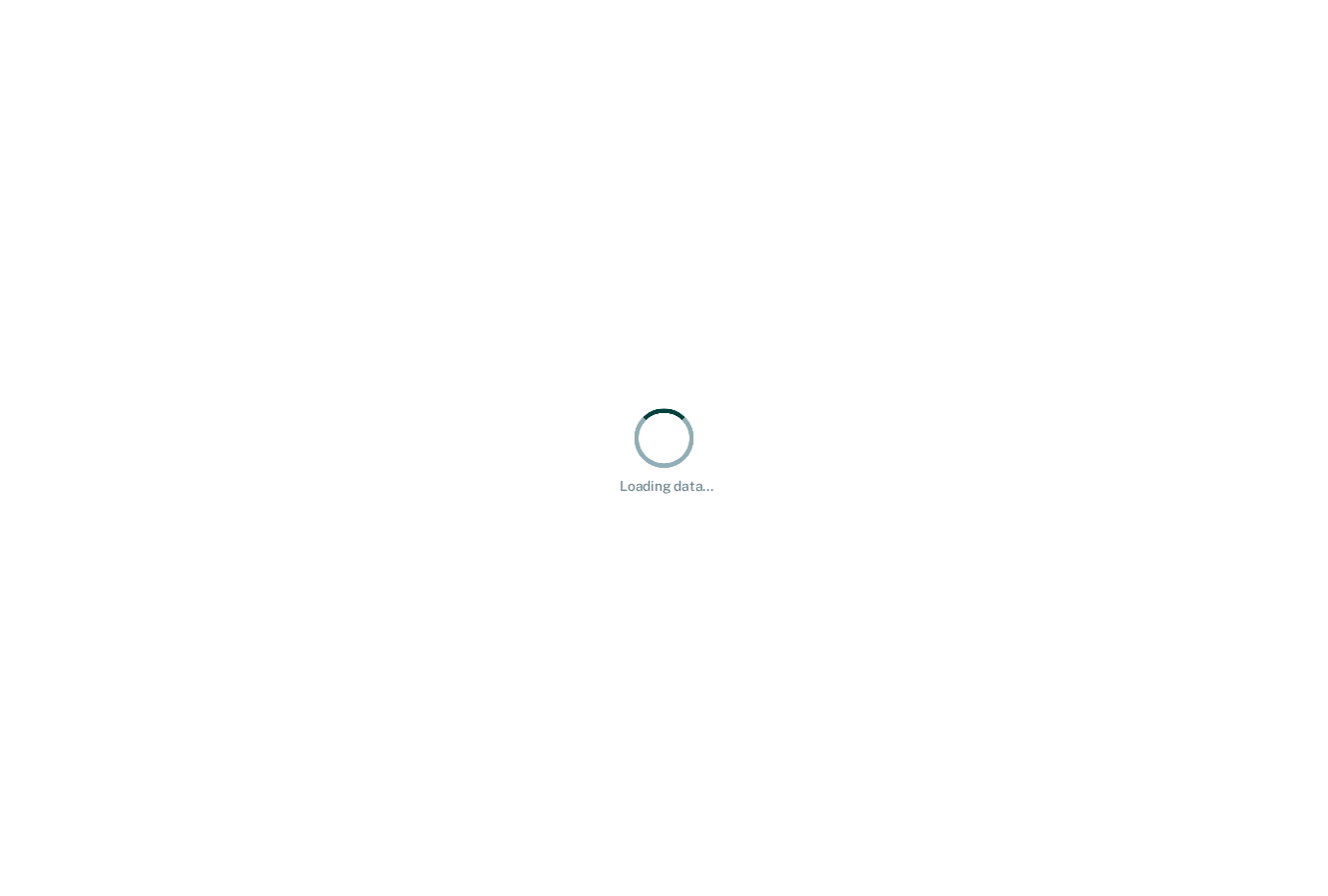 scroll, scrollTop: 0, scrollLeft: 0, axis: both 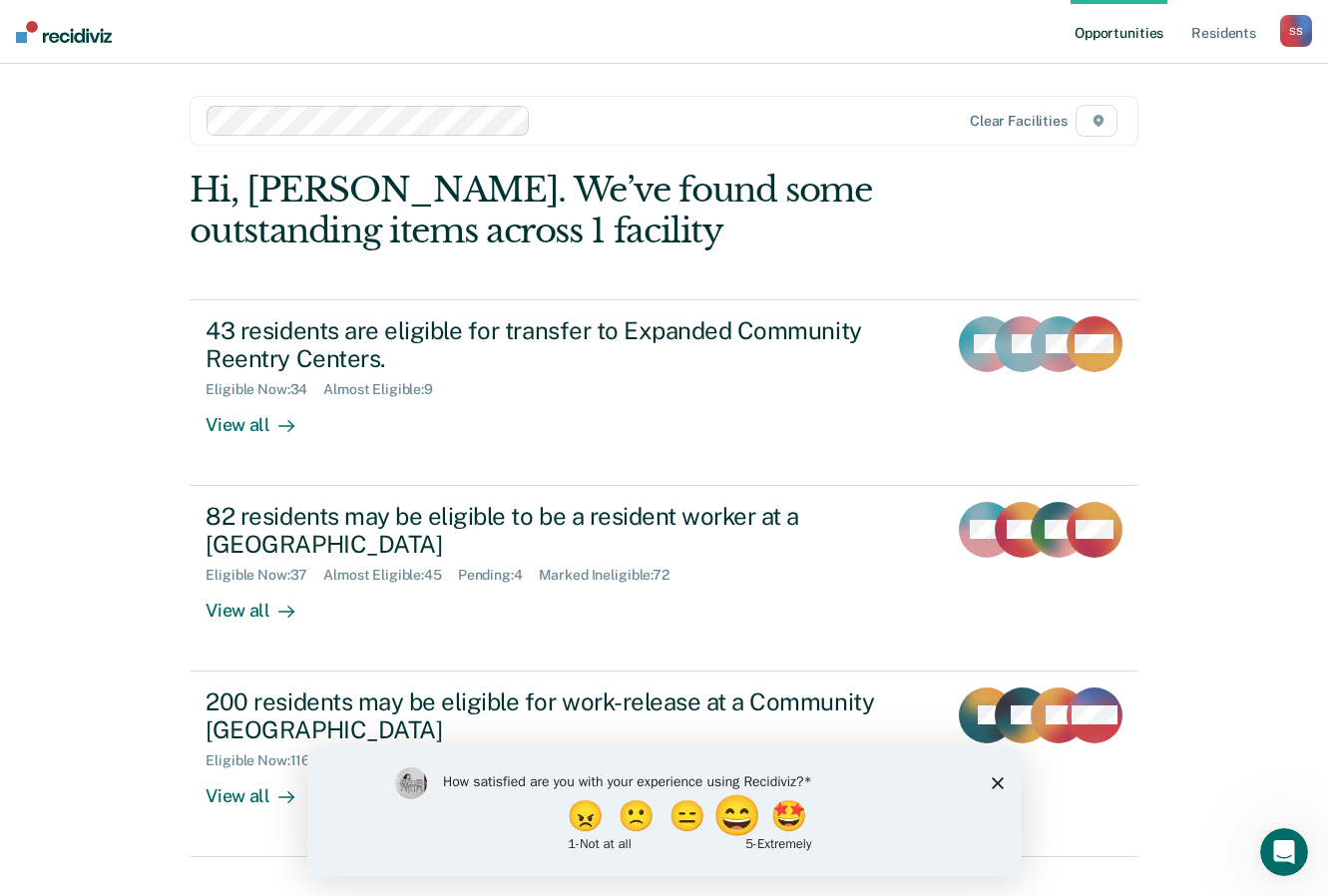 click on "😄" at bounding box center [738, 815] 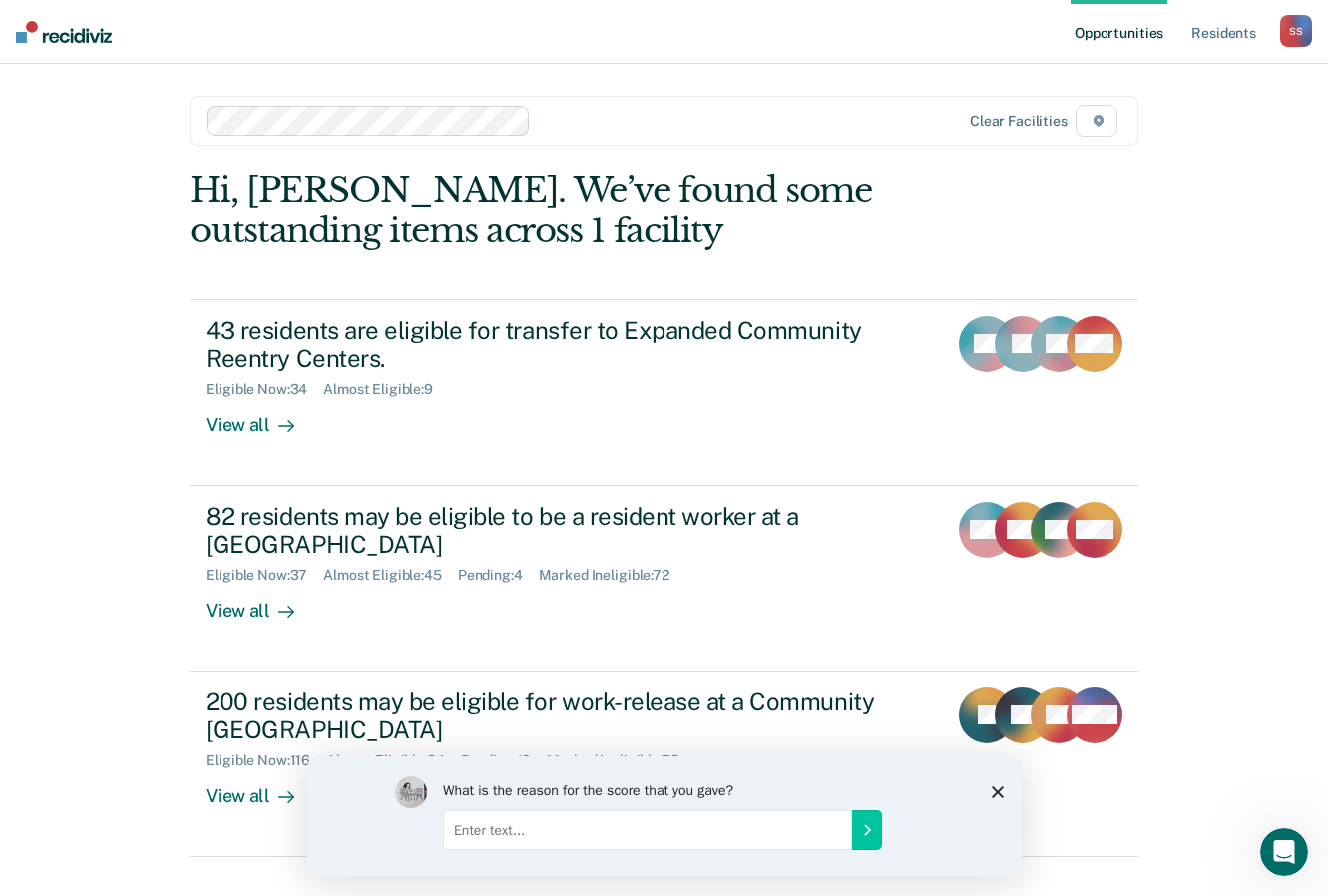 click at bounding box center (647, 829) 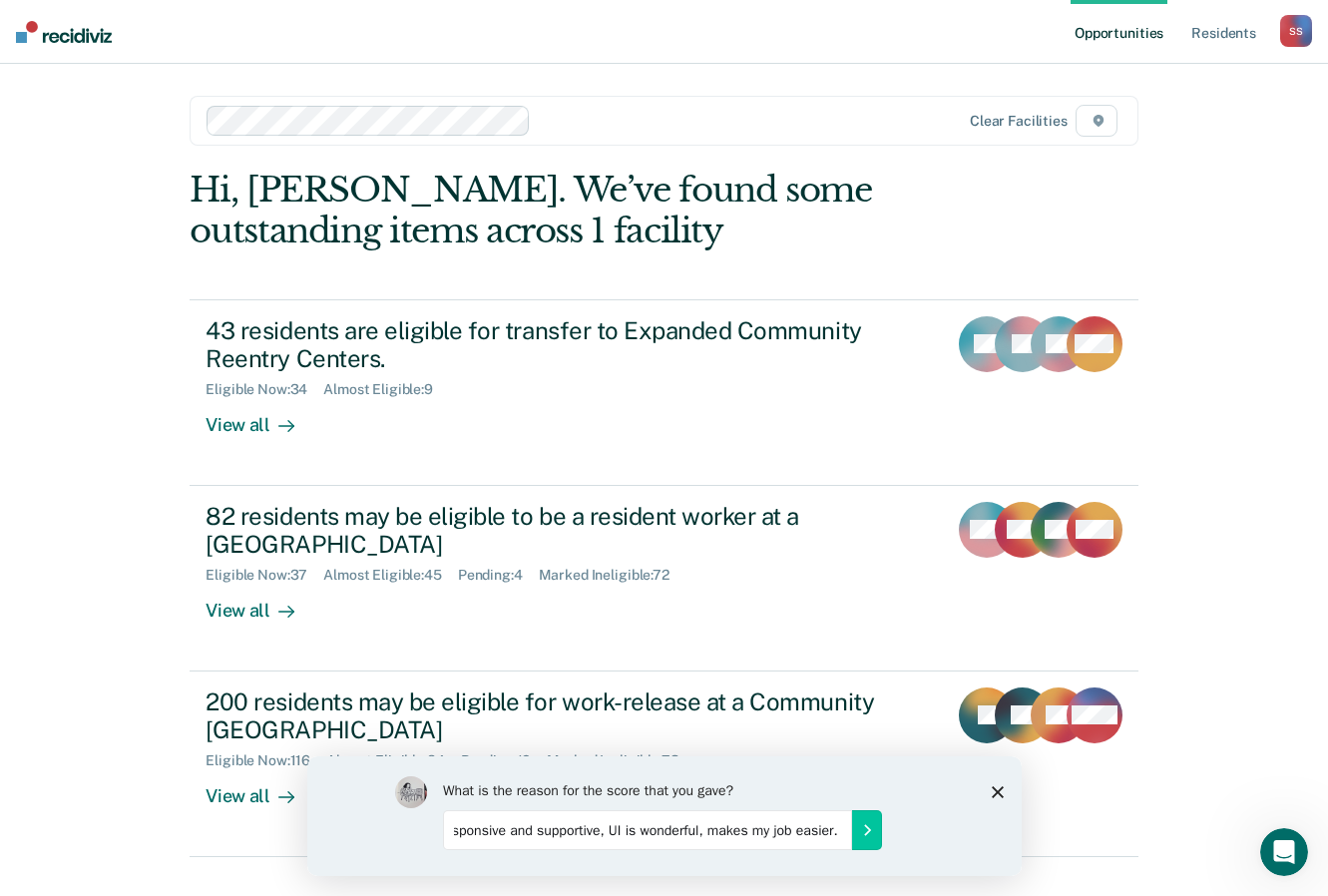scroll, scrollTop: 0, scrollLeft: 499, axis: horizontal 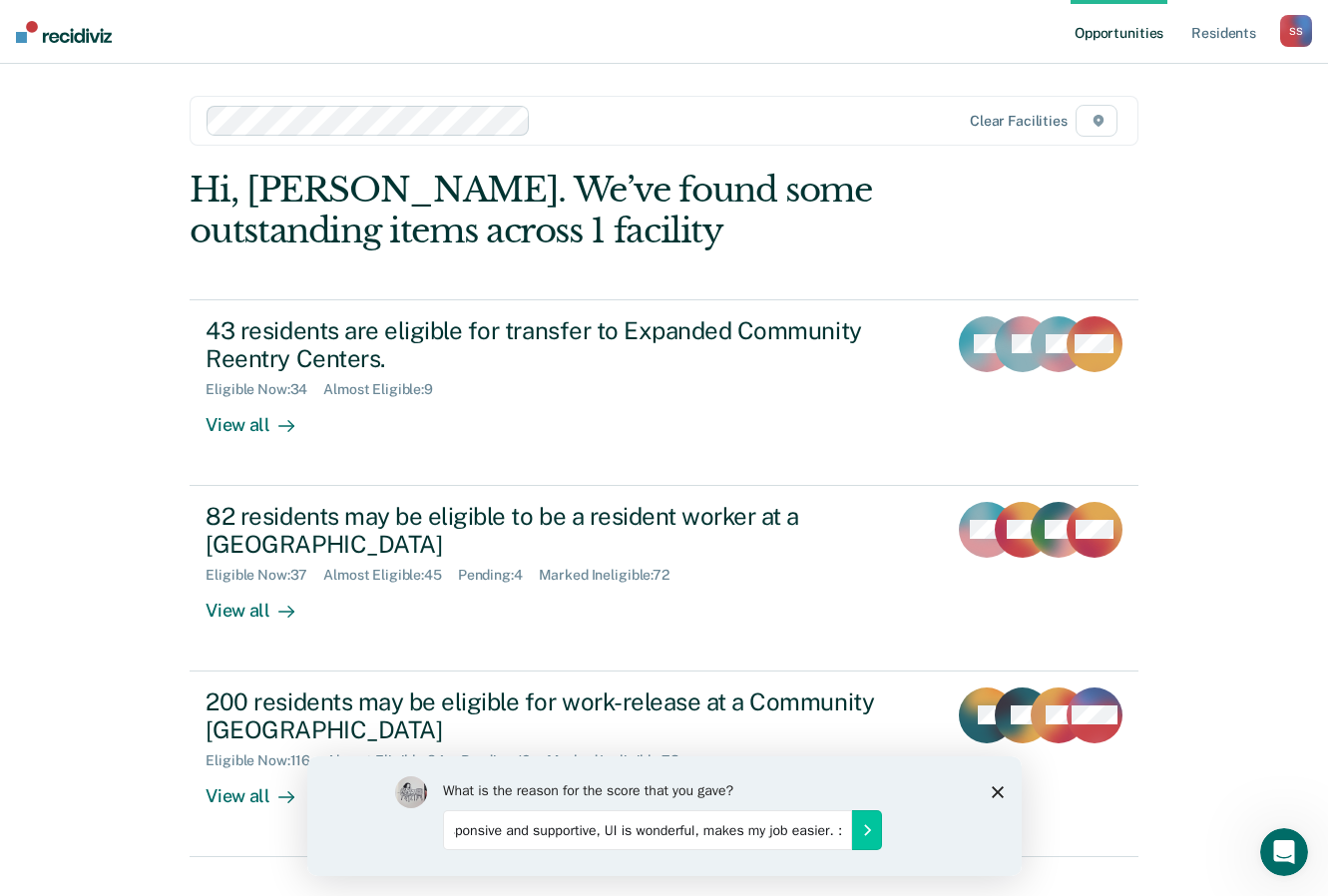type on "It is very helpful, has undergone several (helpful) revisions, staff are incredibly responsive and supportive, UI is wonderful, makes my job easier. :)" 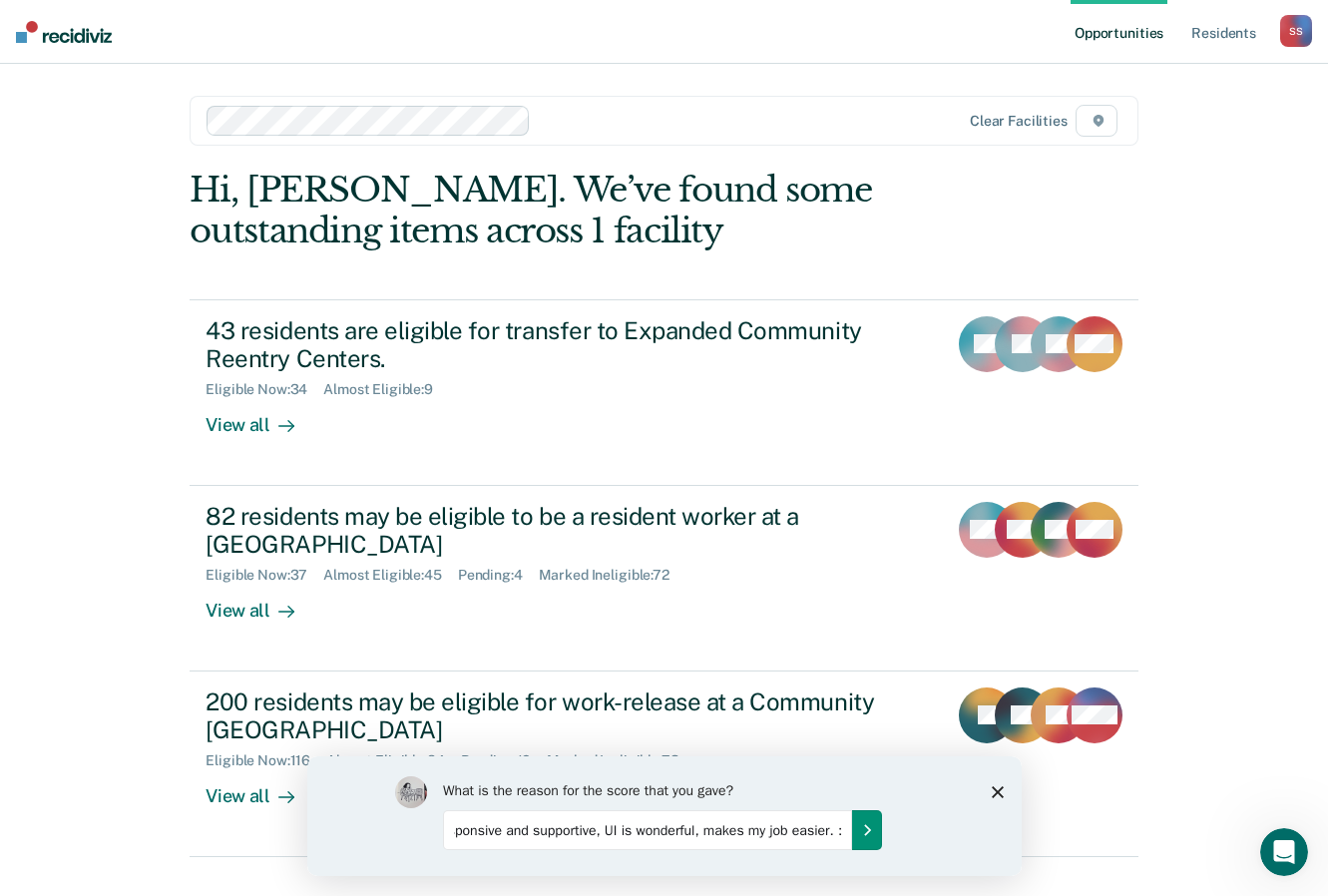 click at bounding box center [866, 829] 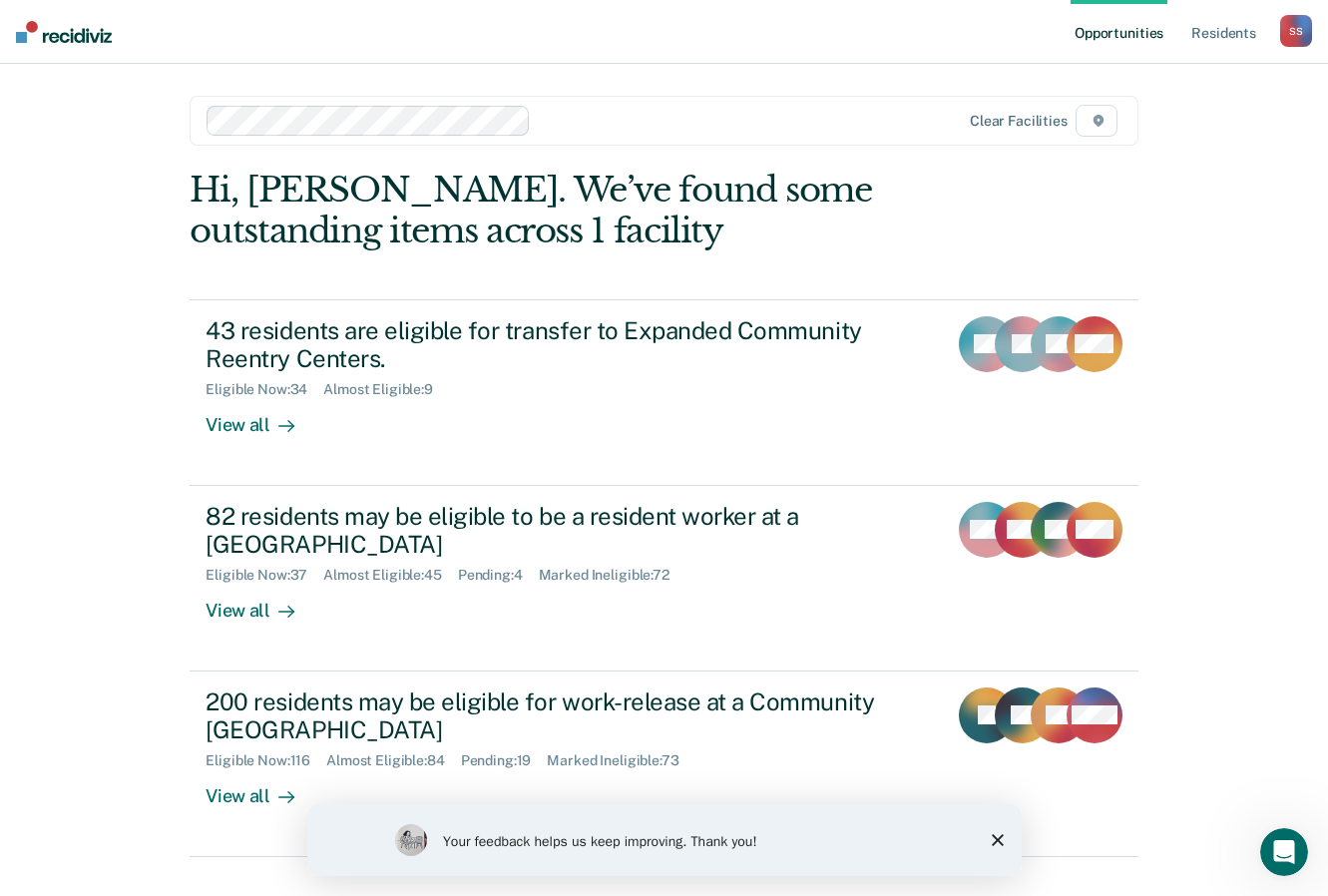 click on "Opportunities Resident s [PERSON_NAME] Profile How it works Log Out Clear   facilities     Hi, [PERSON_NAME]. We’ve found some outstanding items across 1 facility 43 residents are eligible for transfer to Expanded Community Reentry Centers. Eligible Now :  34 Almost Eligible :  9 View all   NL JD DP + 40 82 residents may be eligible to be a resident worker at a Community Reentry Center Eligible Now :  37 Almost Eligible :  45 Pending :  4 Marked Ineligible :  72 View all   MM WR GB + 79 200 residents may be eligible for work-release at a Community Reentry Center Eligible Now :  116 Almost Eligible :  84 Pending :  19 Marked Ineligible :  73 View all   JL TB CB + 197" at bounding box center [664, 468] 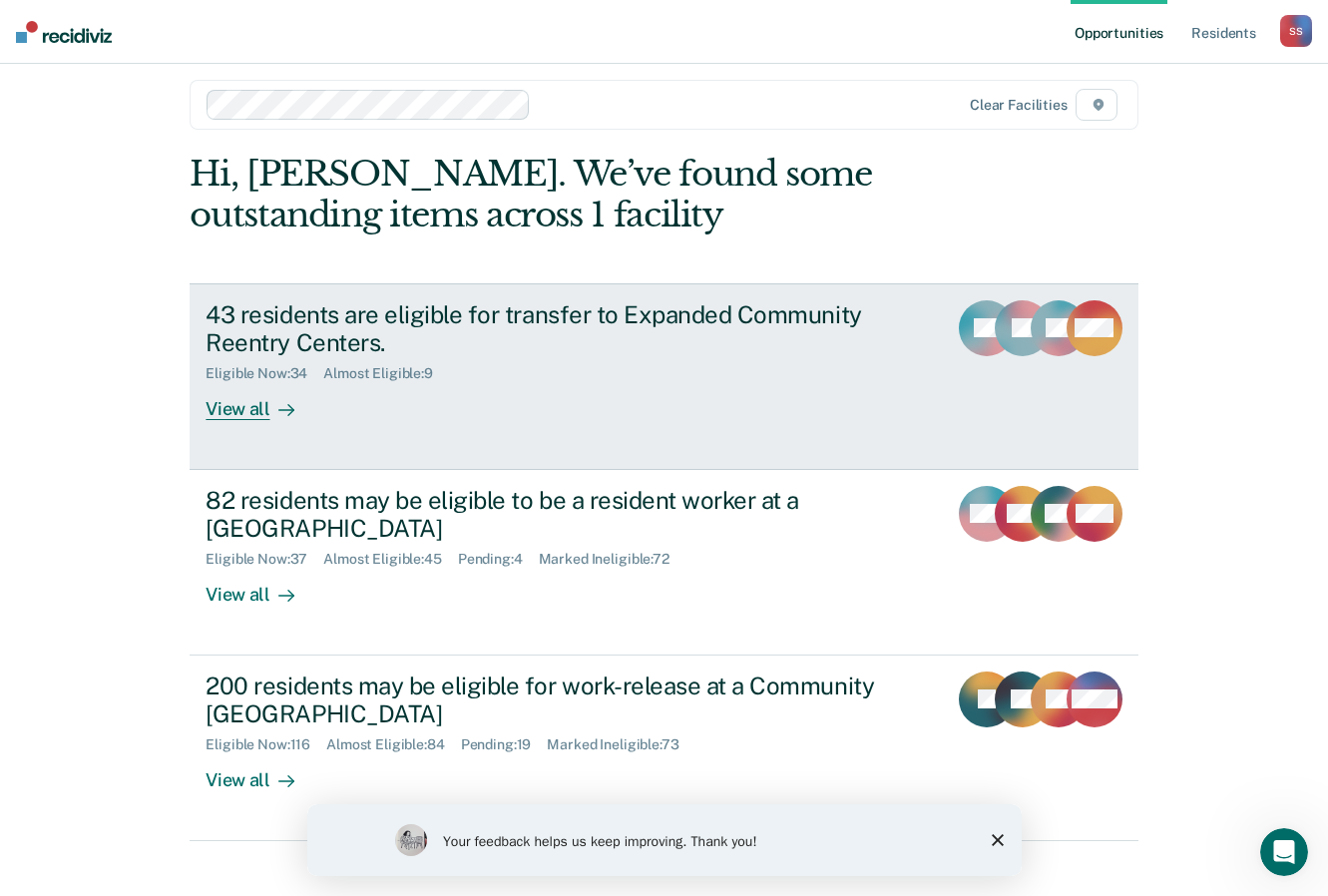 scroll, scrollTop: 41, scrollLeft: 0, axis: vertical 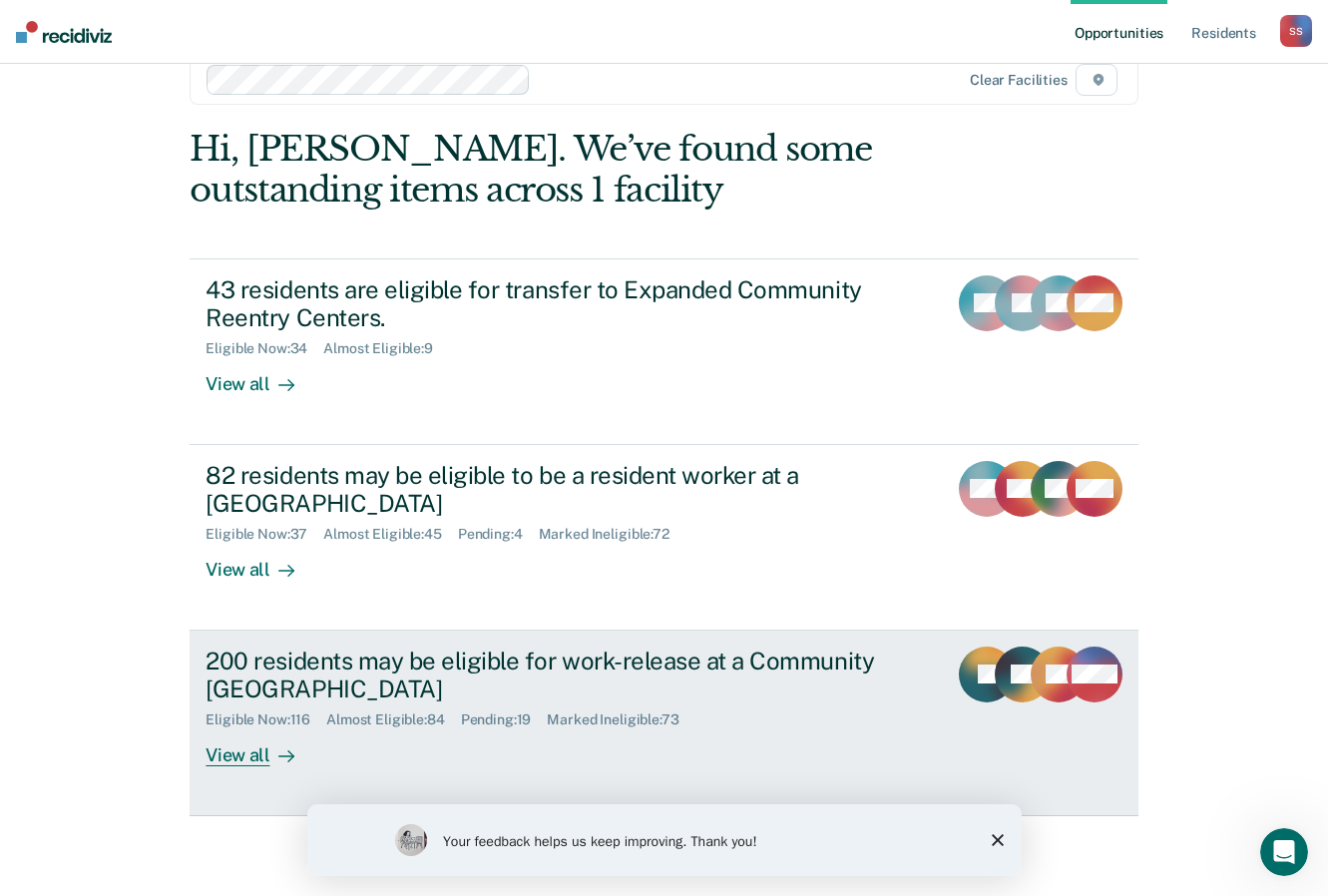 click on "200 residents may be eligible for work-release at a Community [GEOGRAPHIC_DATA]" at bounding box center [556, 675] 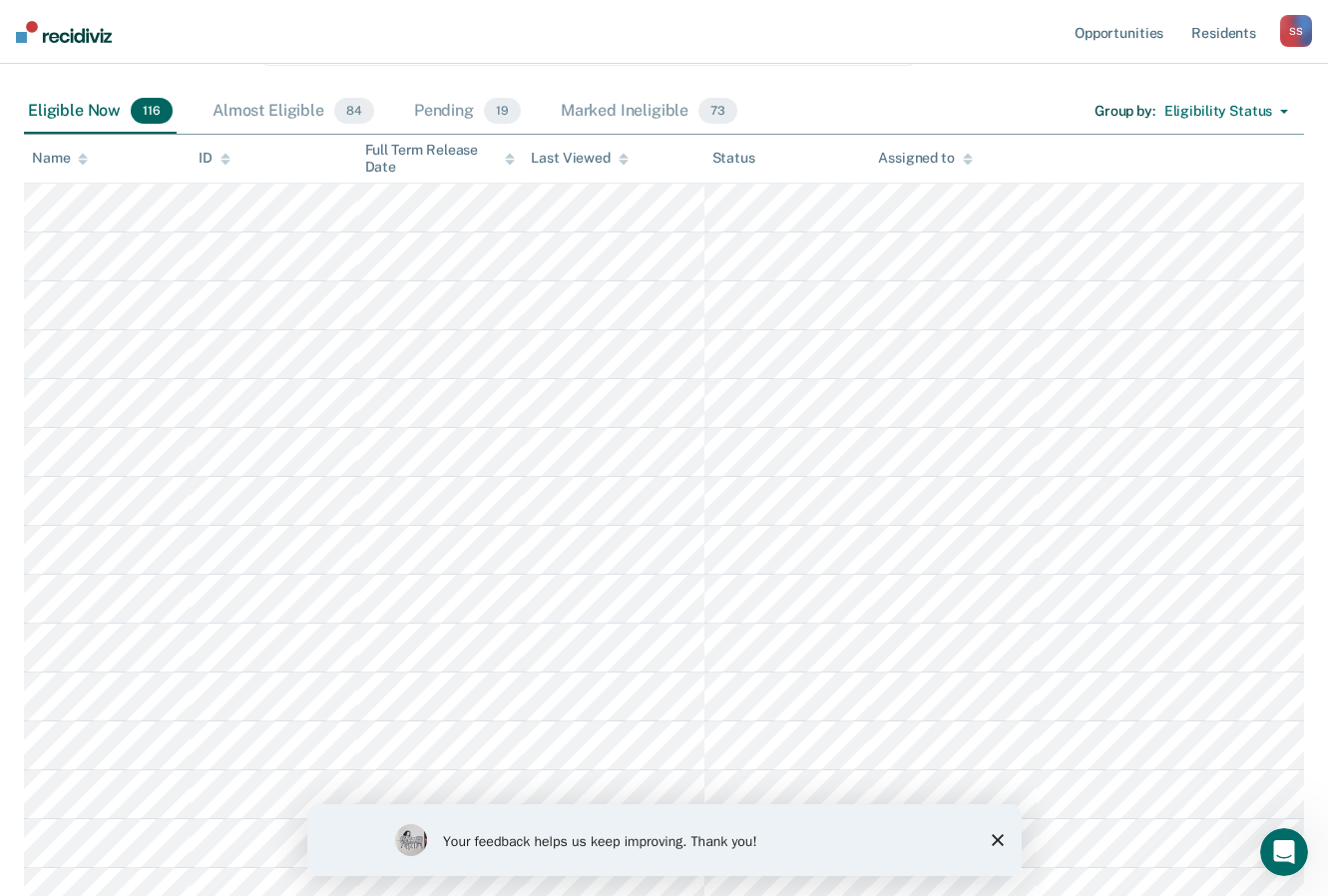 scroll, scrollTop: 299, scrollLeft: 0, axis: vertical 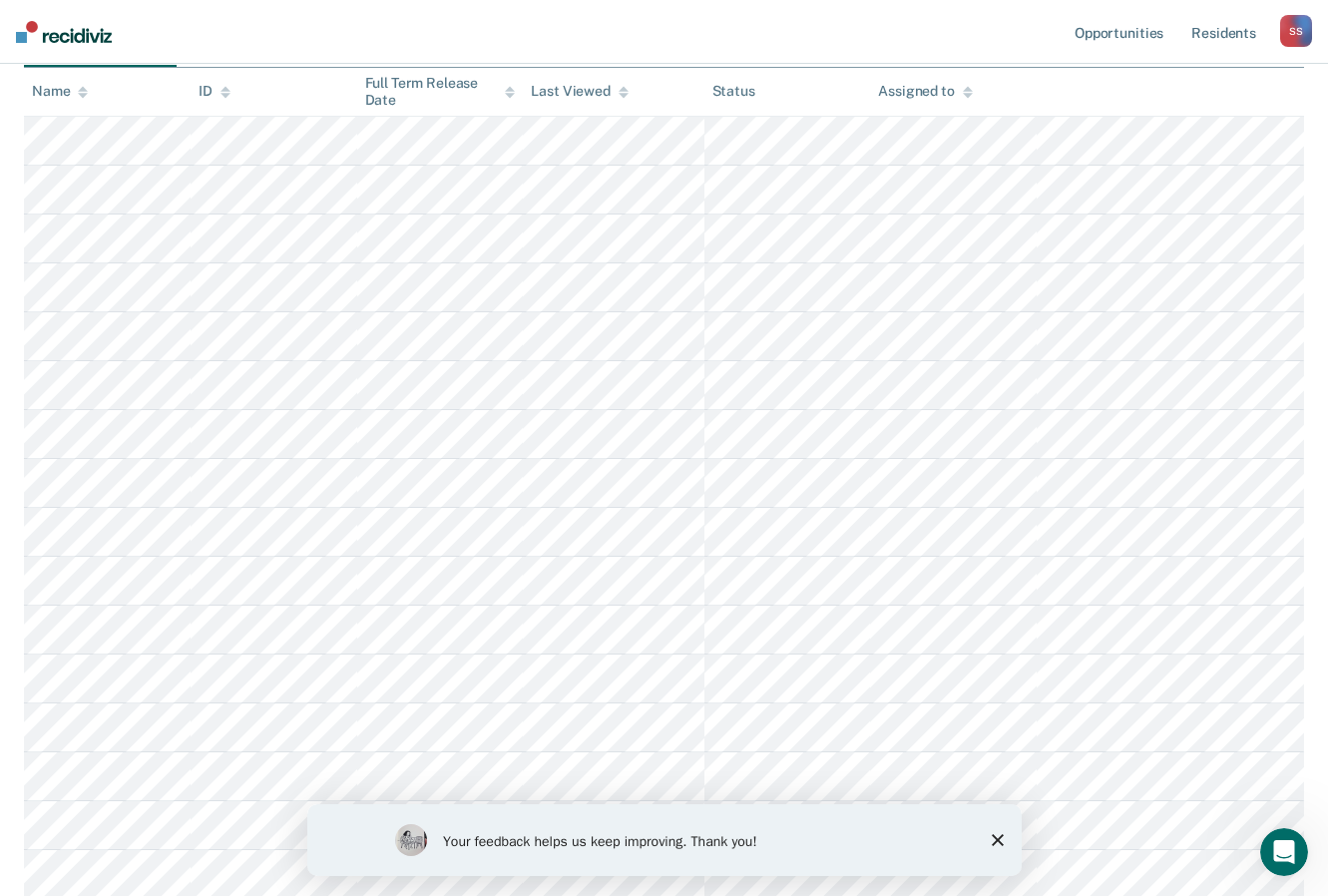 click 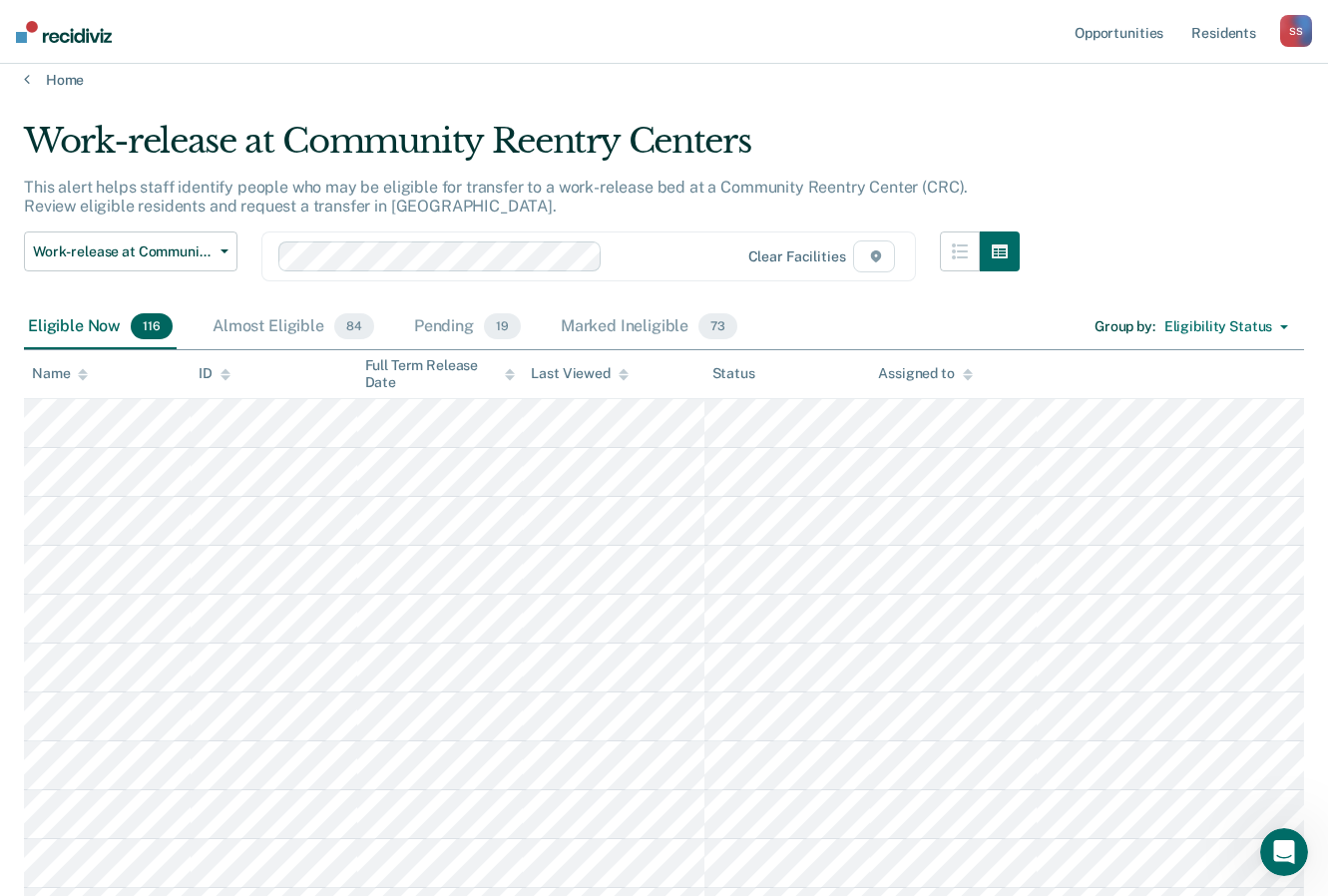 scroll, scrollTop: 0, scrollLeft: 0, axis: both 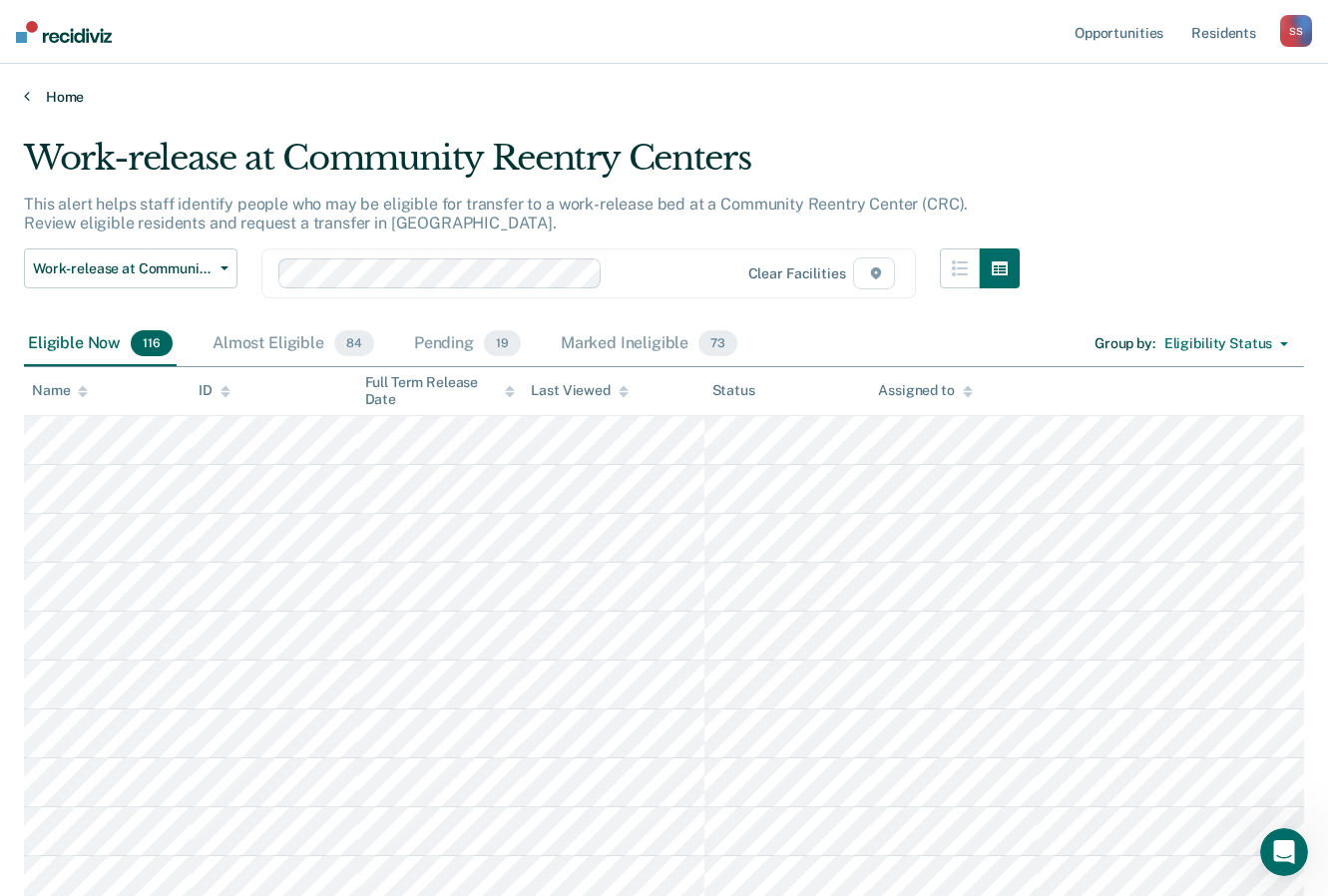 click on "Home" at bounding box center [664, 97] 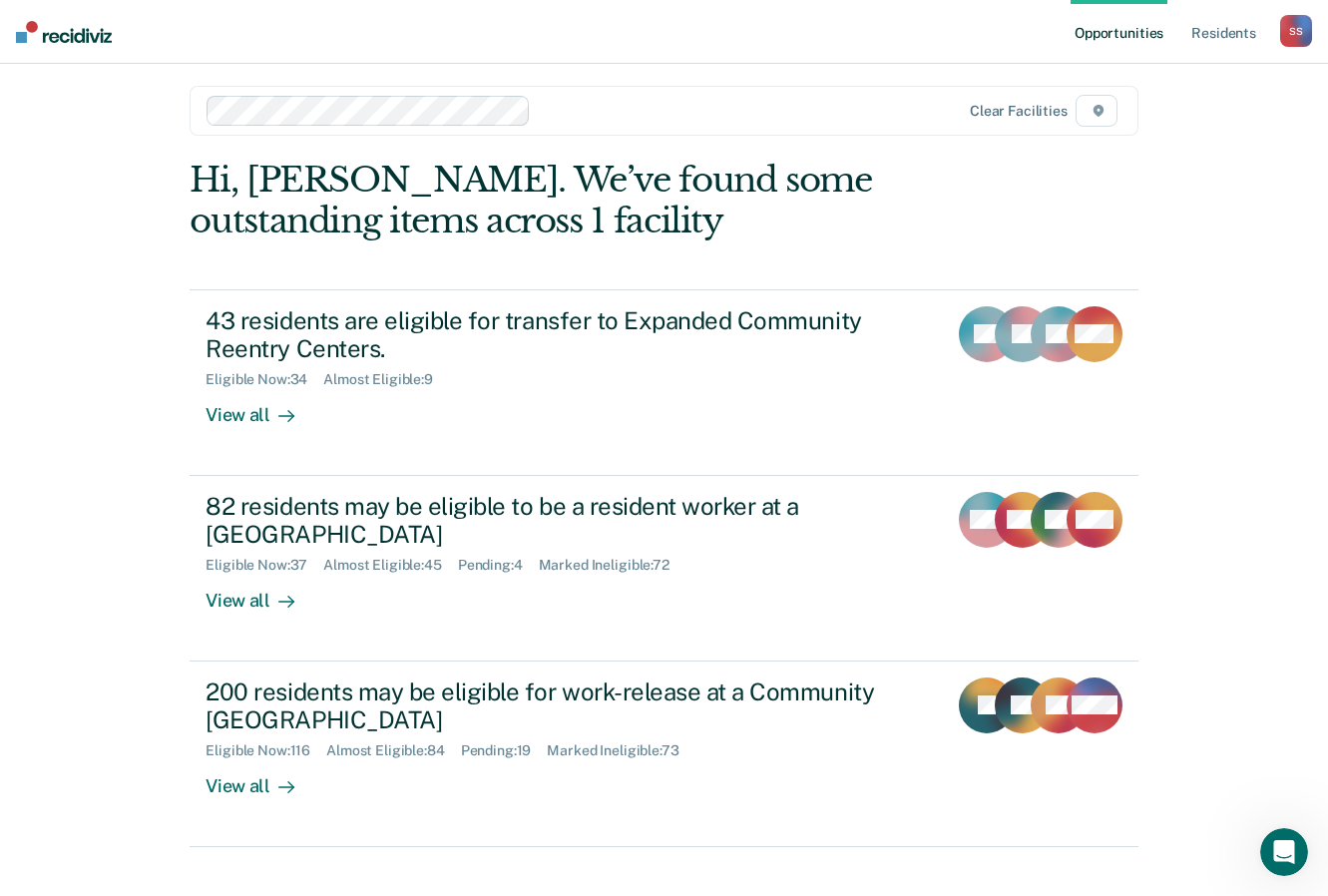 scroll, scrollTop: 41, scrollLeft: 0, axis: vertical 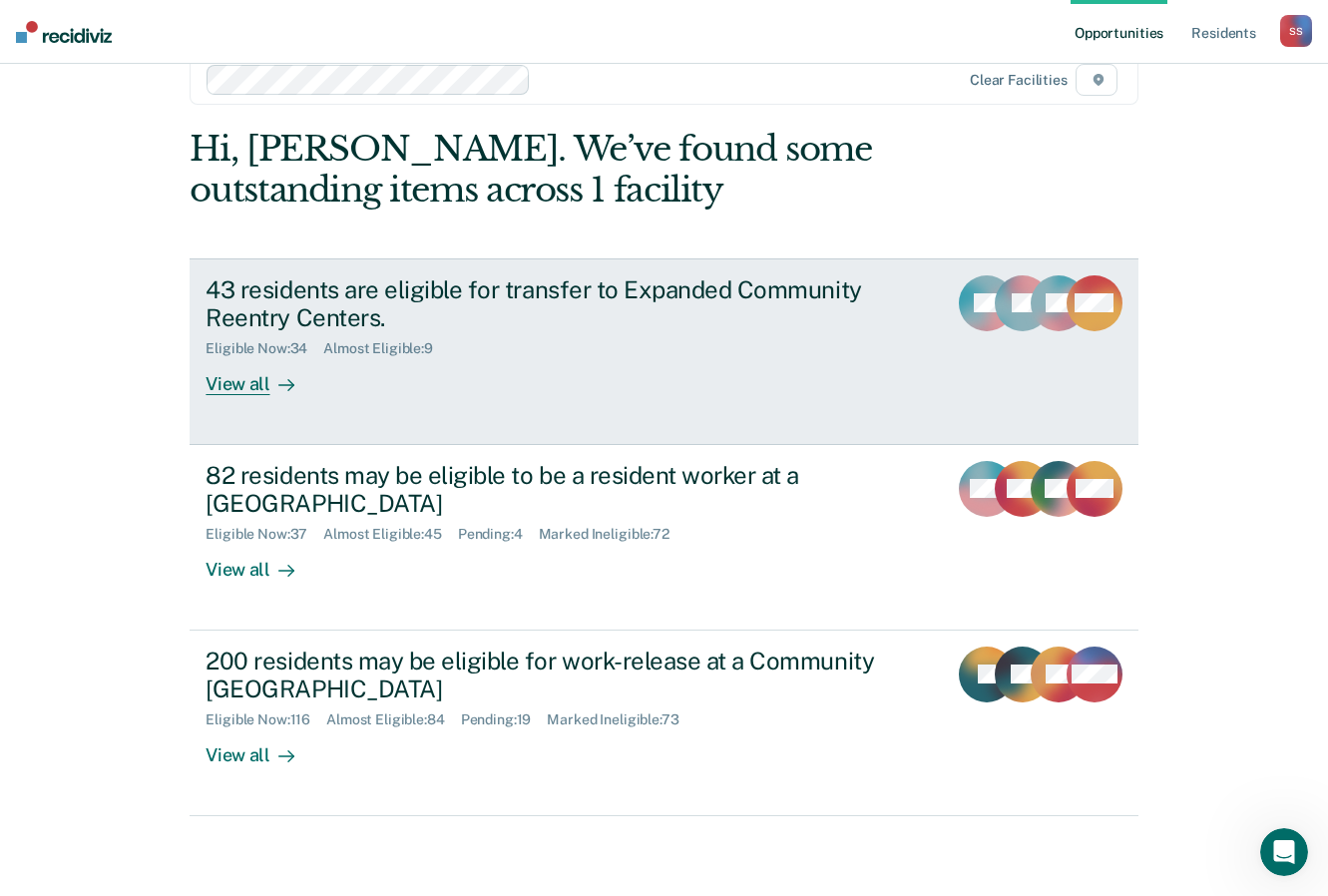click on "View all" at bounding box center [261, 376] 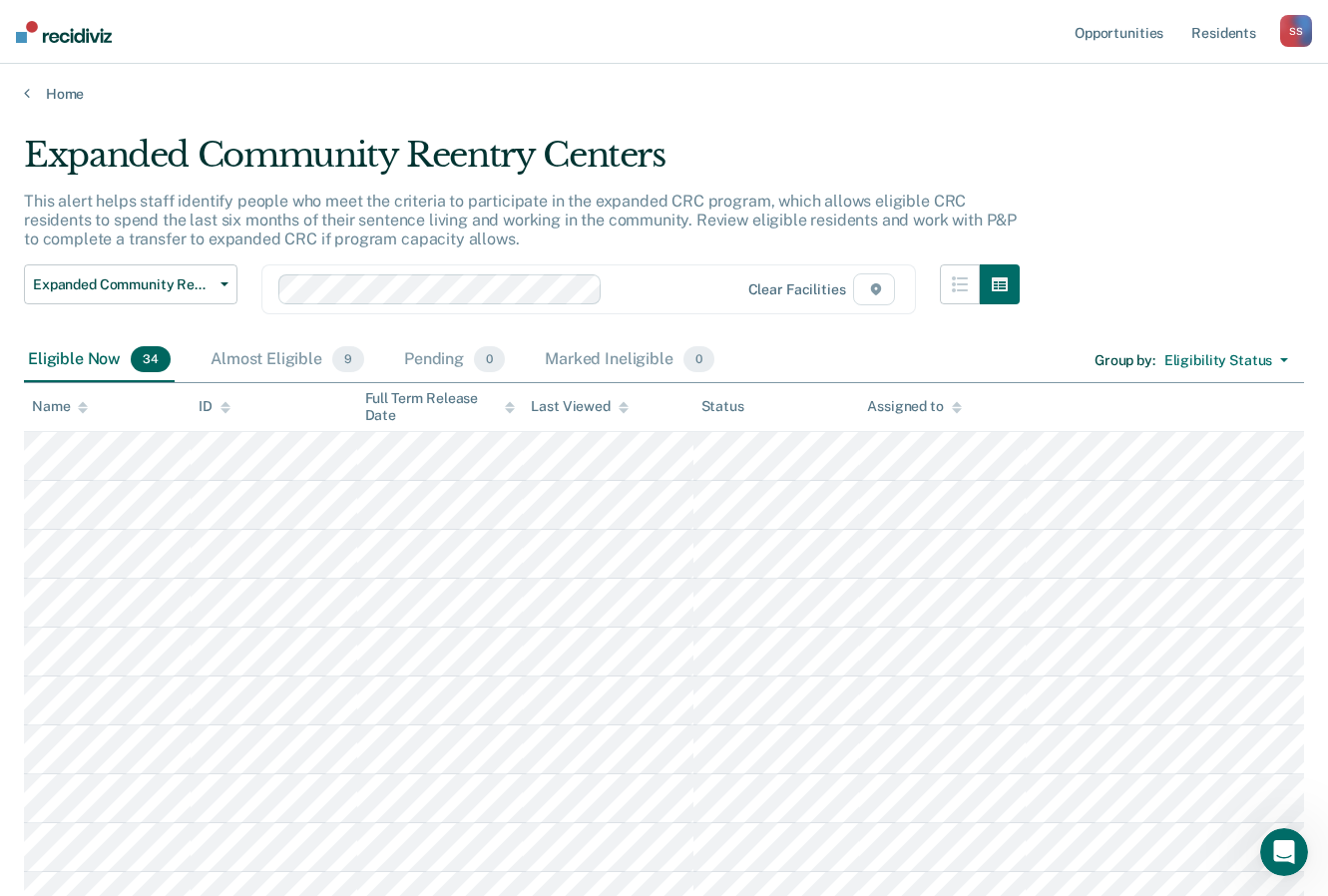scroll, scrollTop: 0, scrollLeft: 0, axis: both 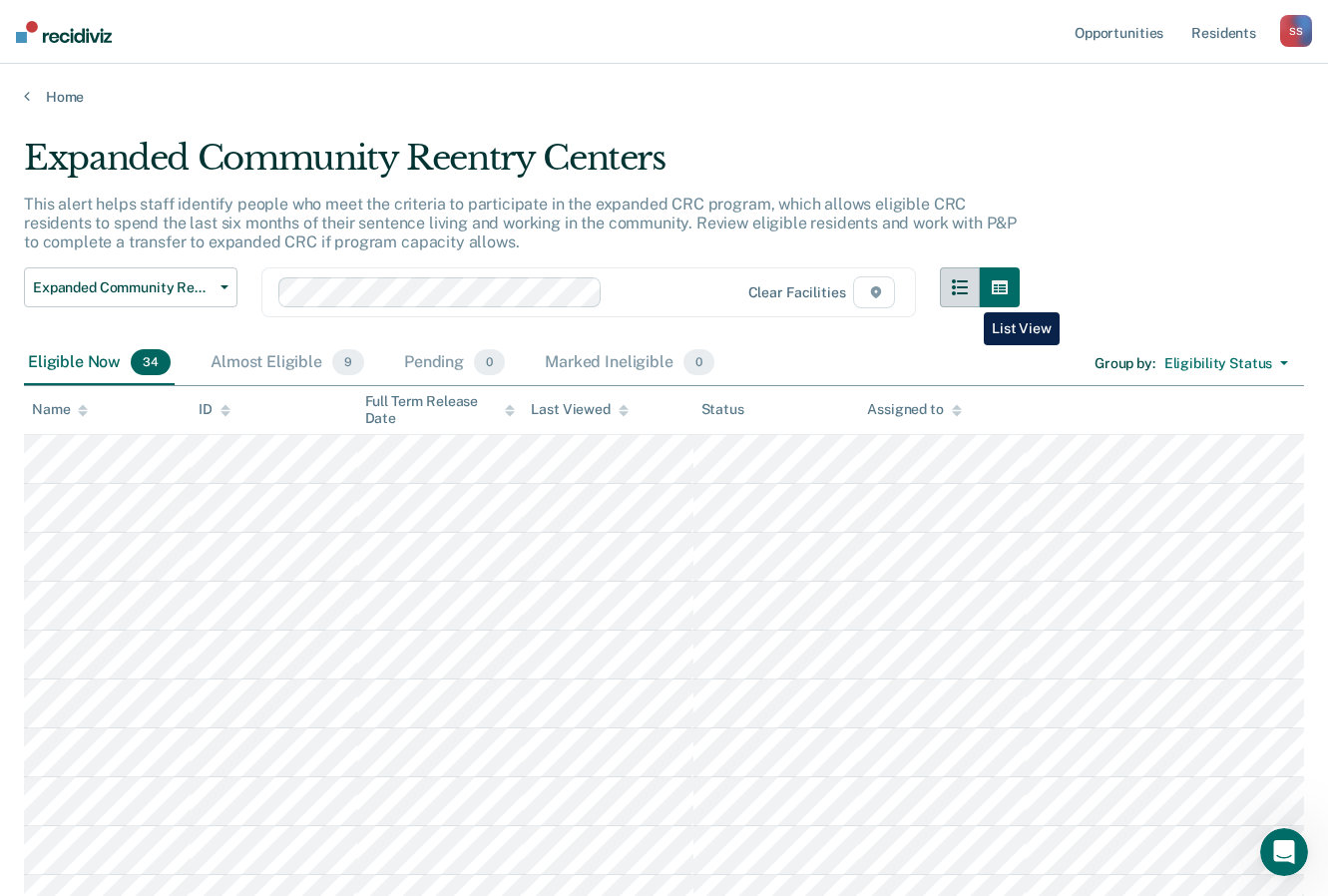 click at bounding box center [960, 287] 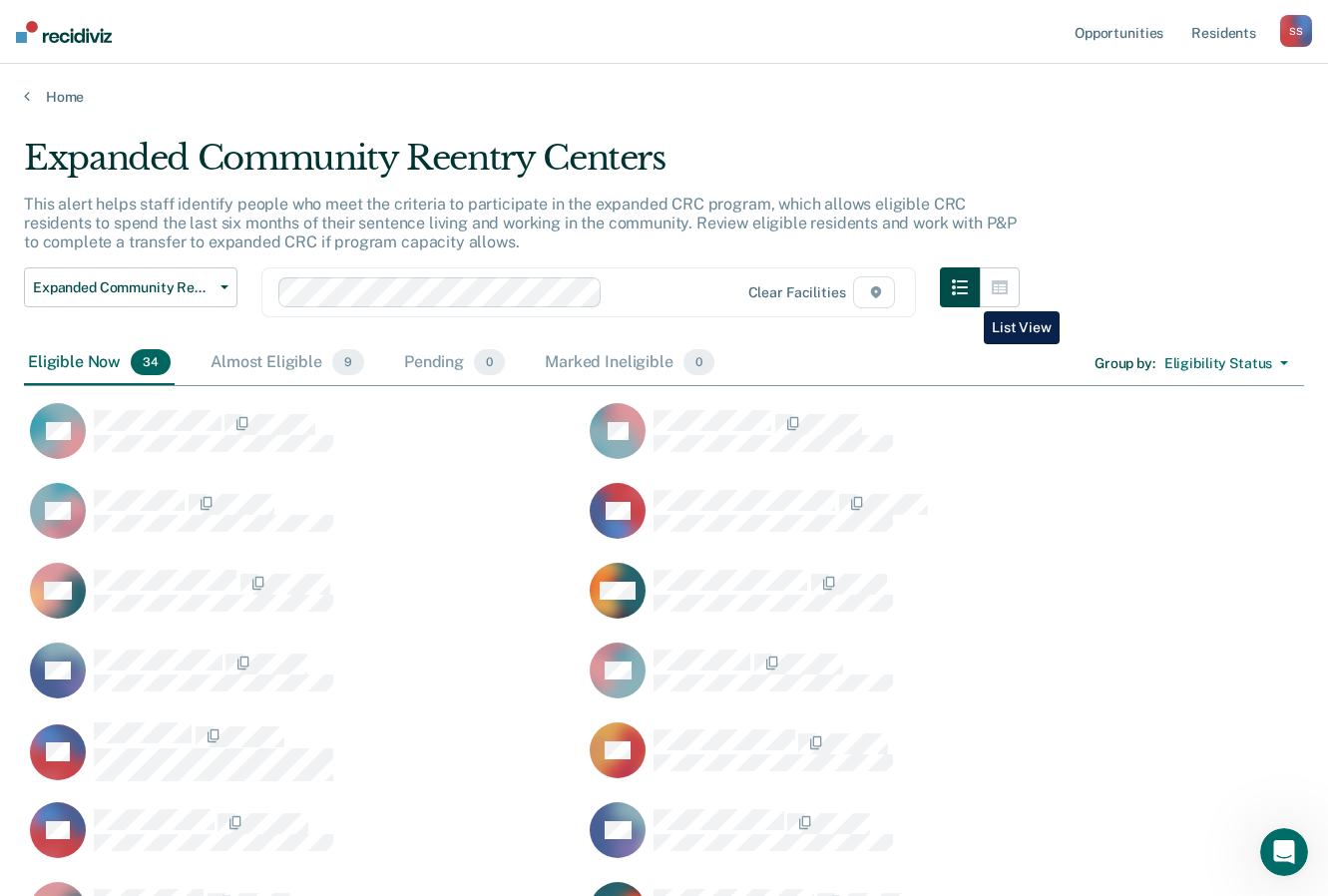 scroll, scrollTop: 16, scrollLeft: 16, axis: both 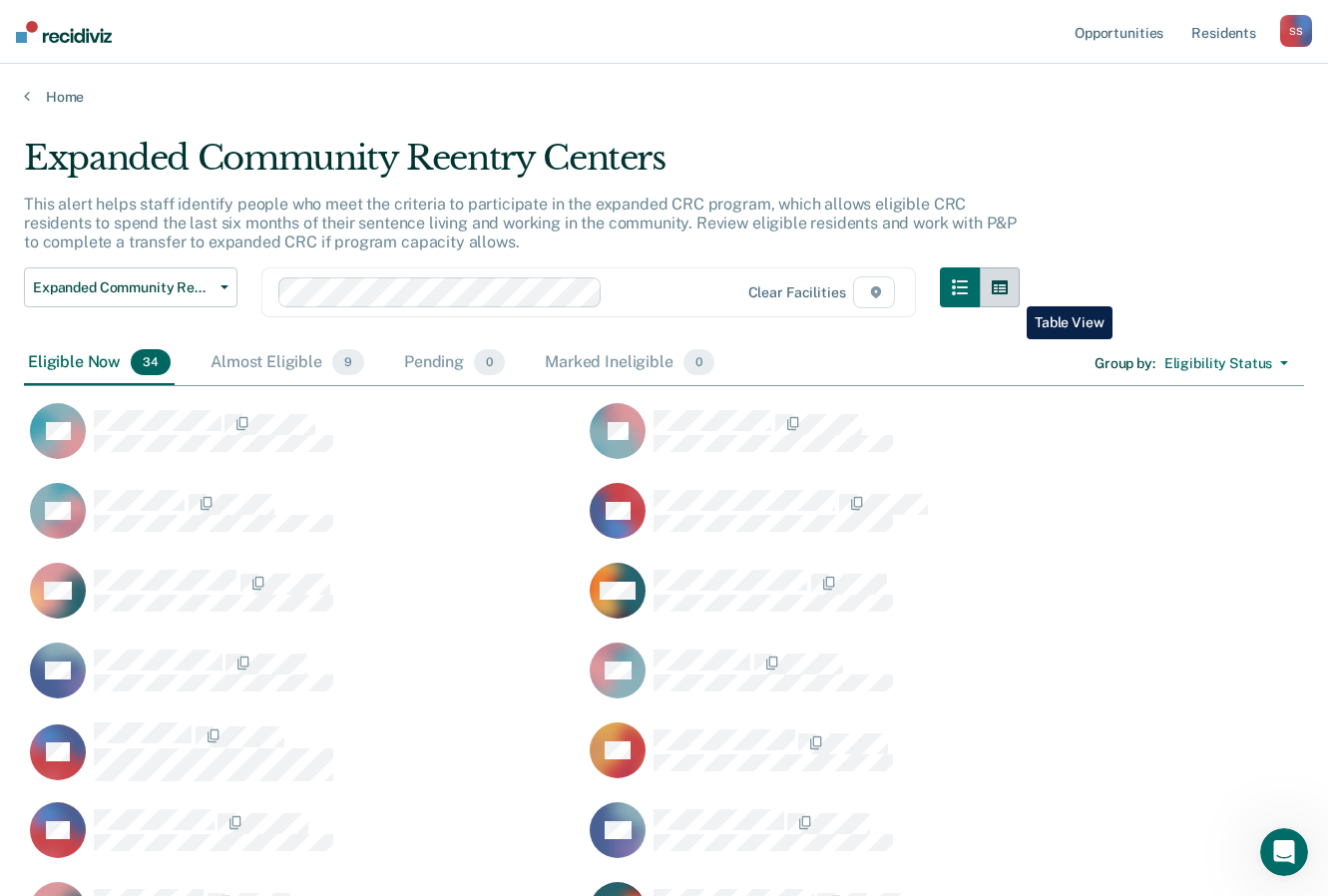click 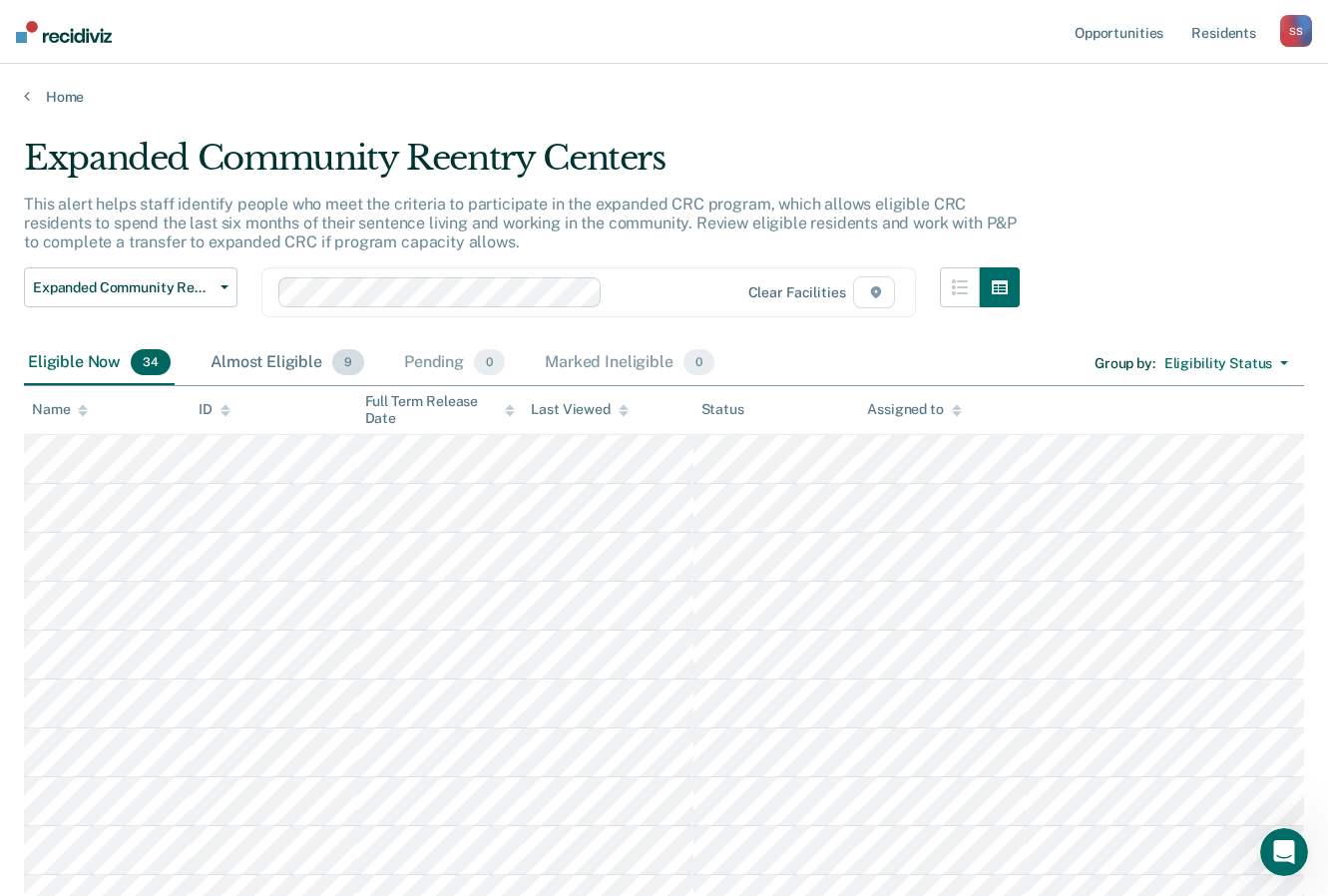 click on "Almost Eligible 9" at bounding box center [287, 363] 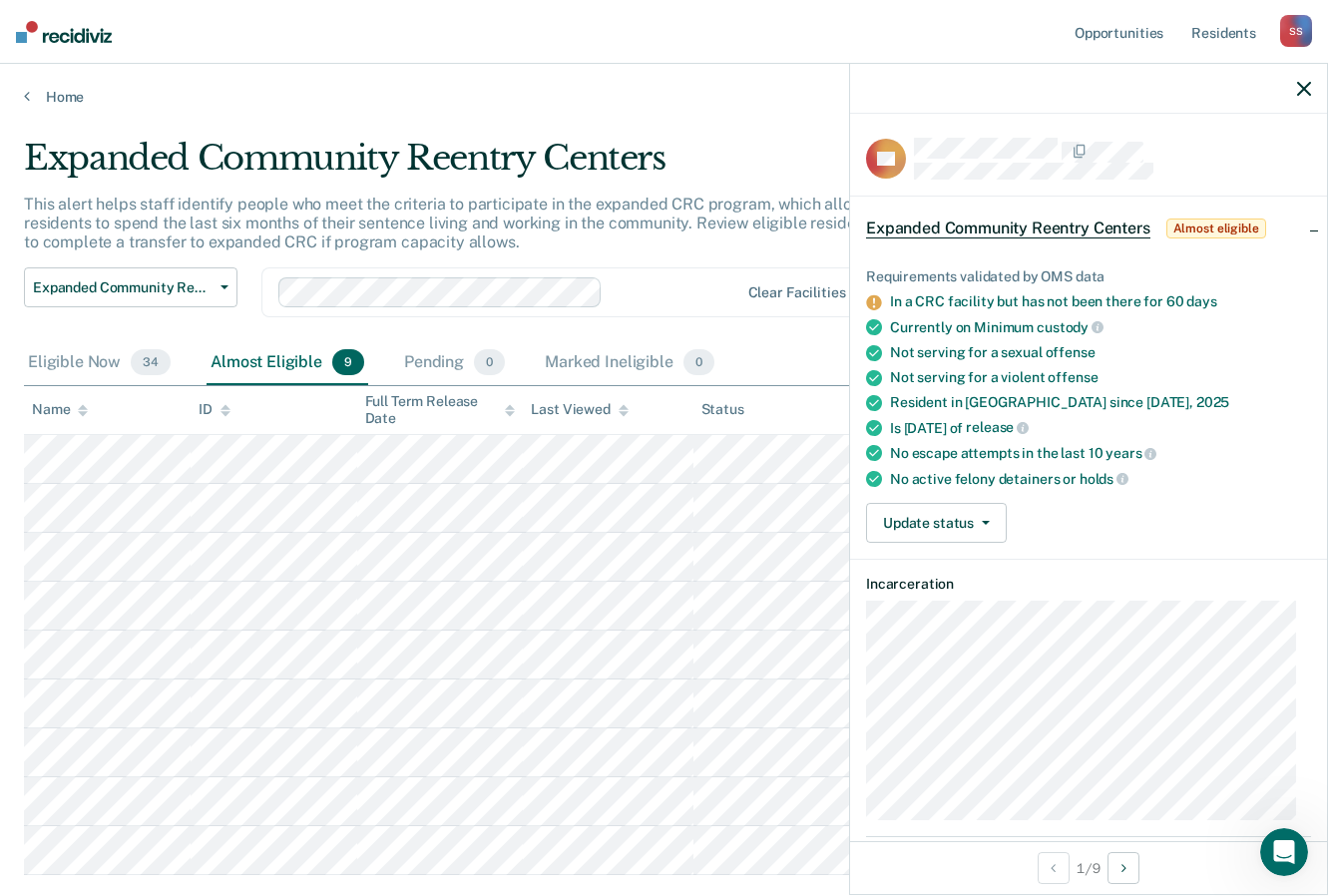 click 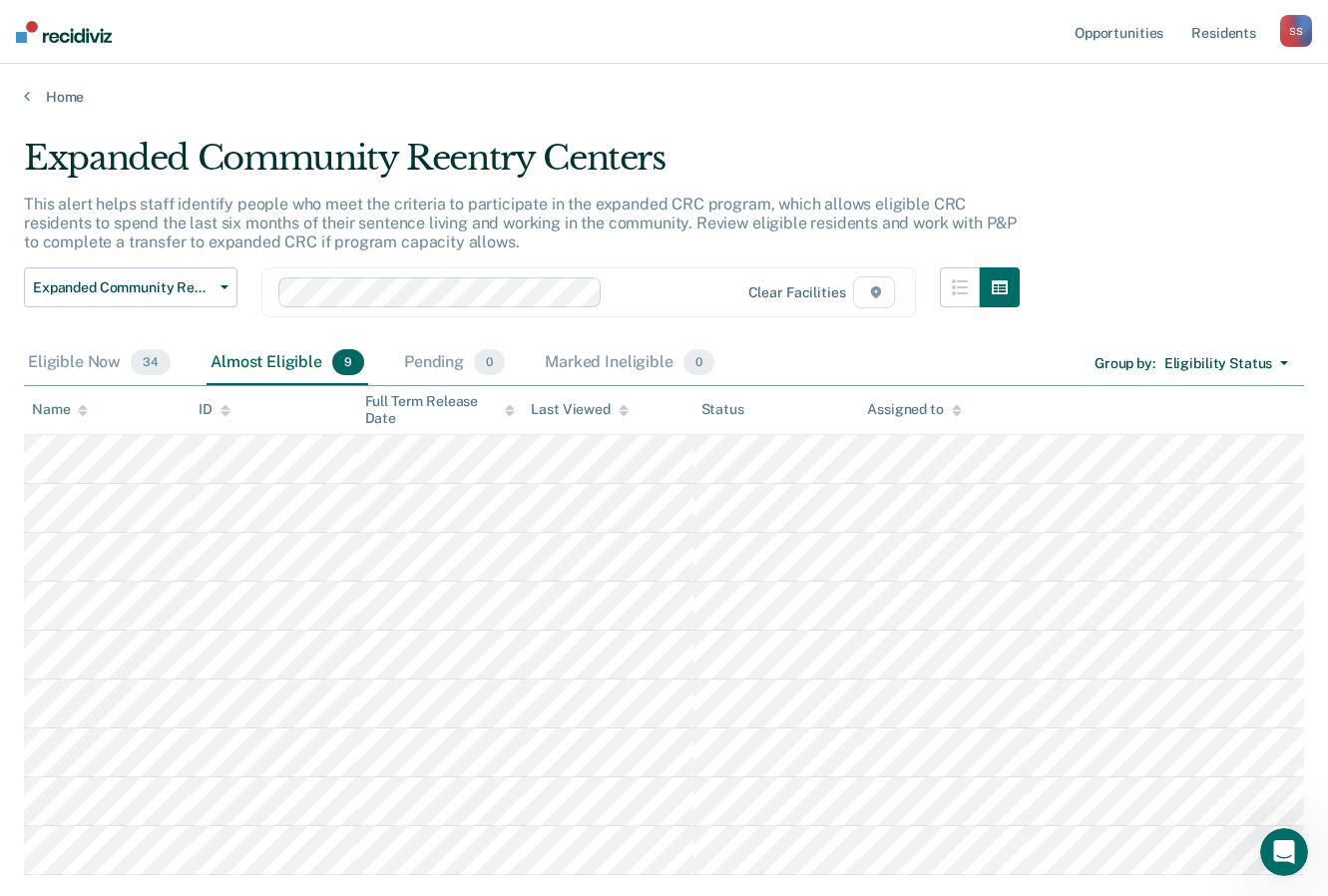 click 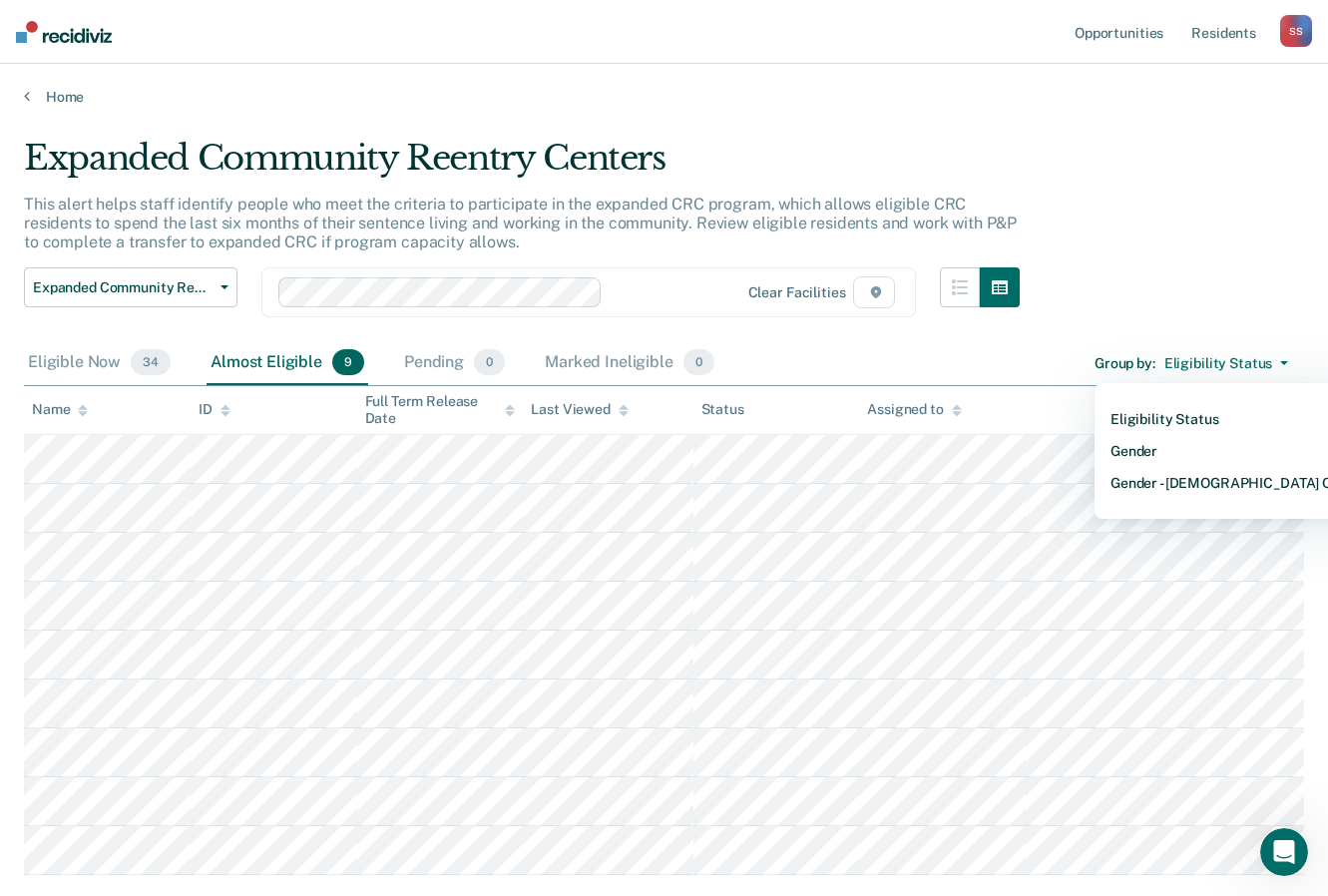 click on "Expanded Community Reentry Centers   This alert helps staff identify people who meet the criteria to participate in the expanded CRC program, which allows eligible CRC residents to spend the last six months of their sentence living and working in the community. Review eligible residents and work with P&P to complete a transfer to expanded CRC if program capacity allows. Expanded Community Reentry Centers Expanded Community Reentry Centers Resident worker at Community Reentry Centers Work-release at Community Reentry Centers Clear   facilities     Eligible Now 34 Almost Eligible 9 Pending 0 Marked Ineligible 0 Group by :  Eligibility Status Eligibility Status Gender Gender - [DEMOGRAPHIC_DATA] Only
To pick up a draggable item, press the space bar.
While dragging, use the arrow keys to move the item.
Press space again to drop the item in its new position, or press escape to cancel.
Name ID Full Term Release Date Last Viewed Status Assigned to" at bounding box center [664, 503] 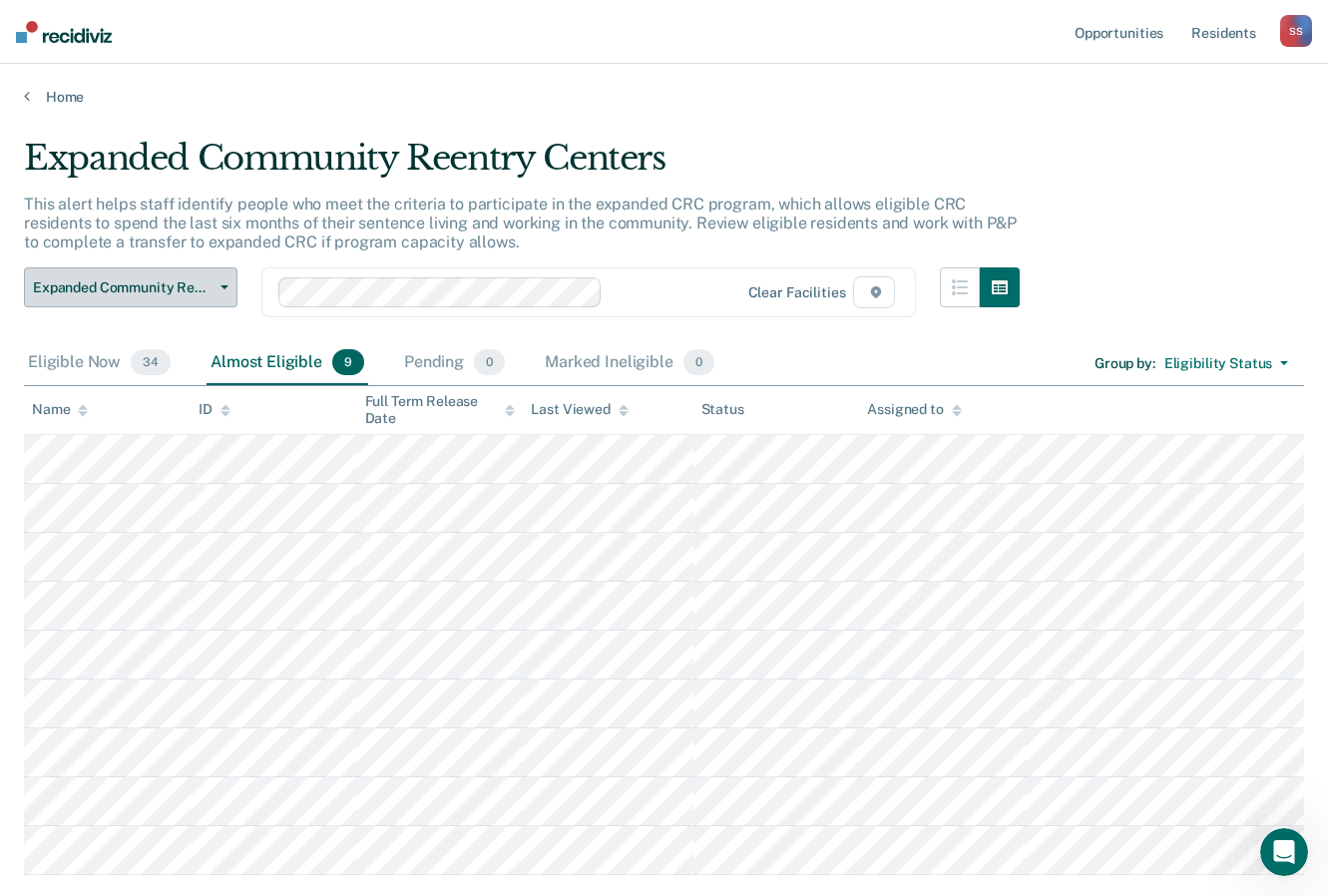 click 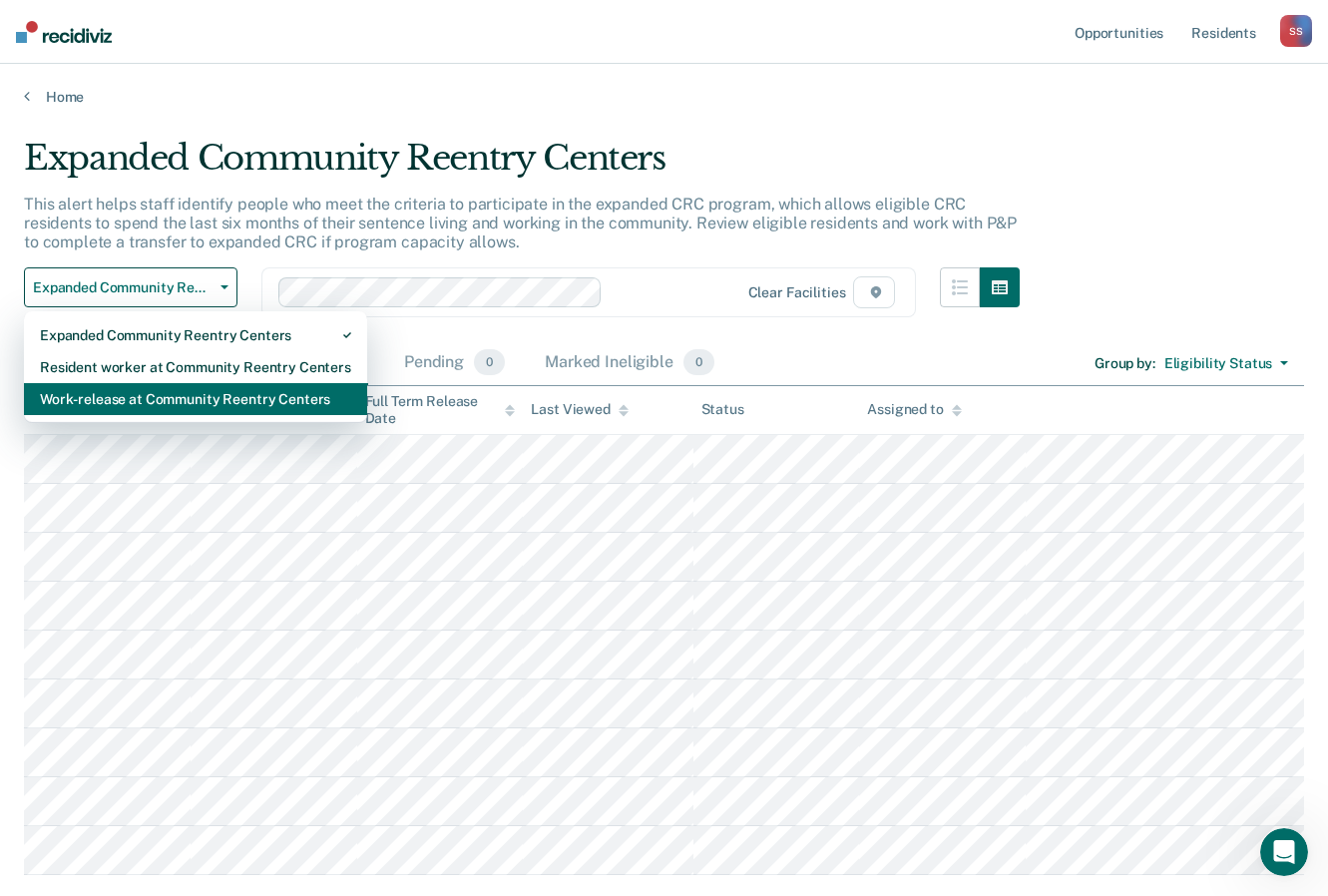 click on "Work-release at Community Reentry Centers" at bounding box center [196, 399] 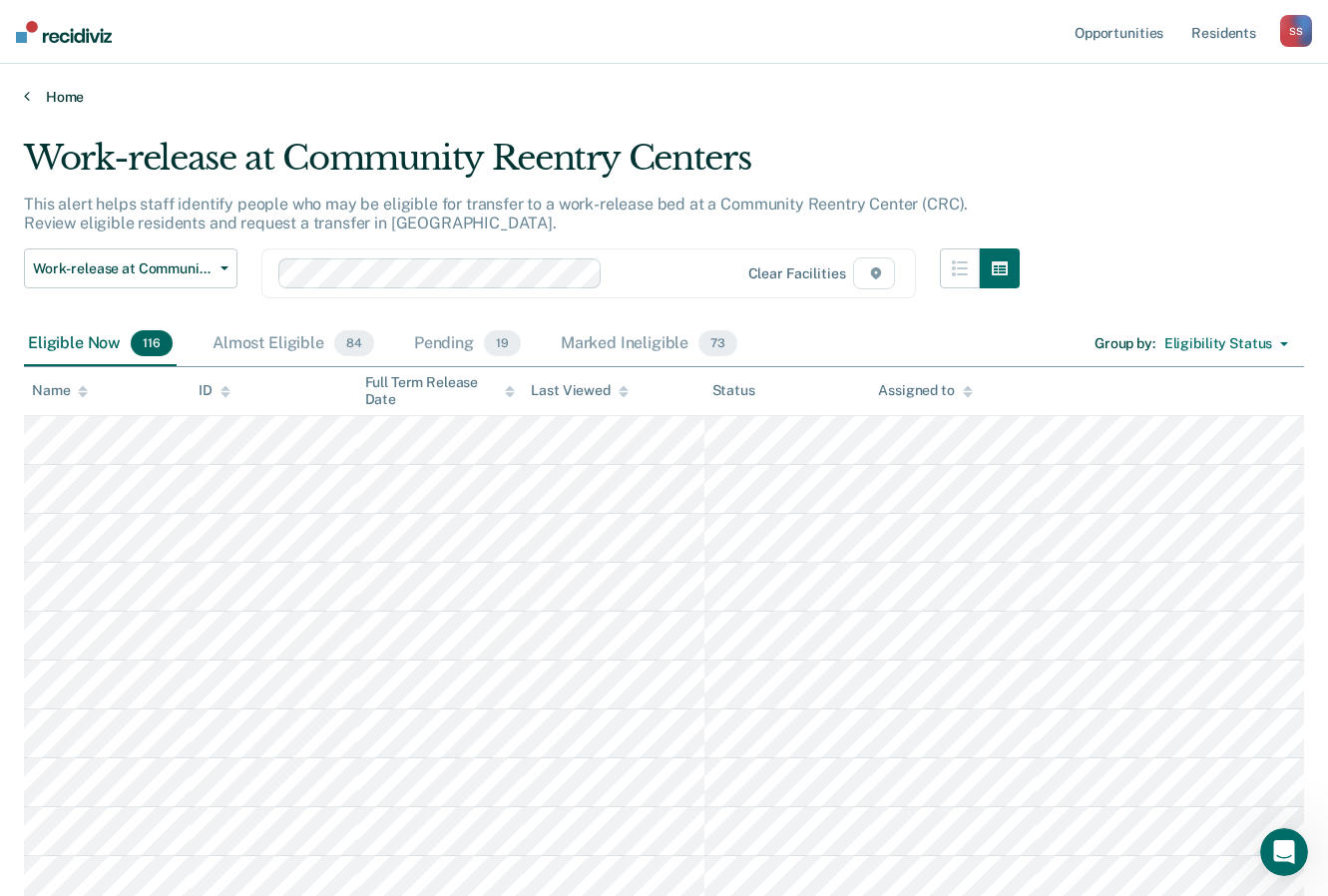 click on "Home" at bounding box center [664, 97] 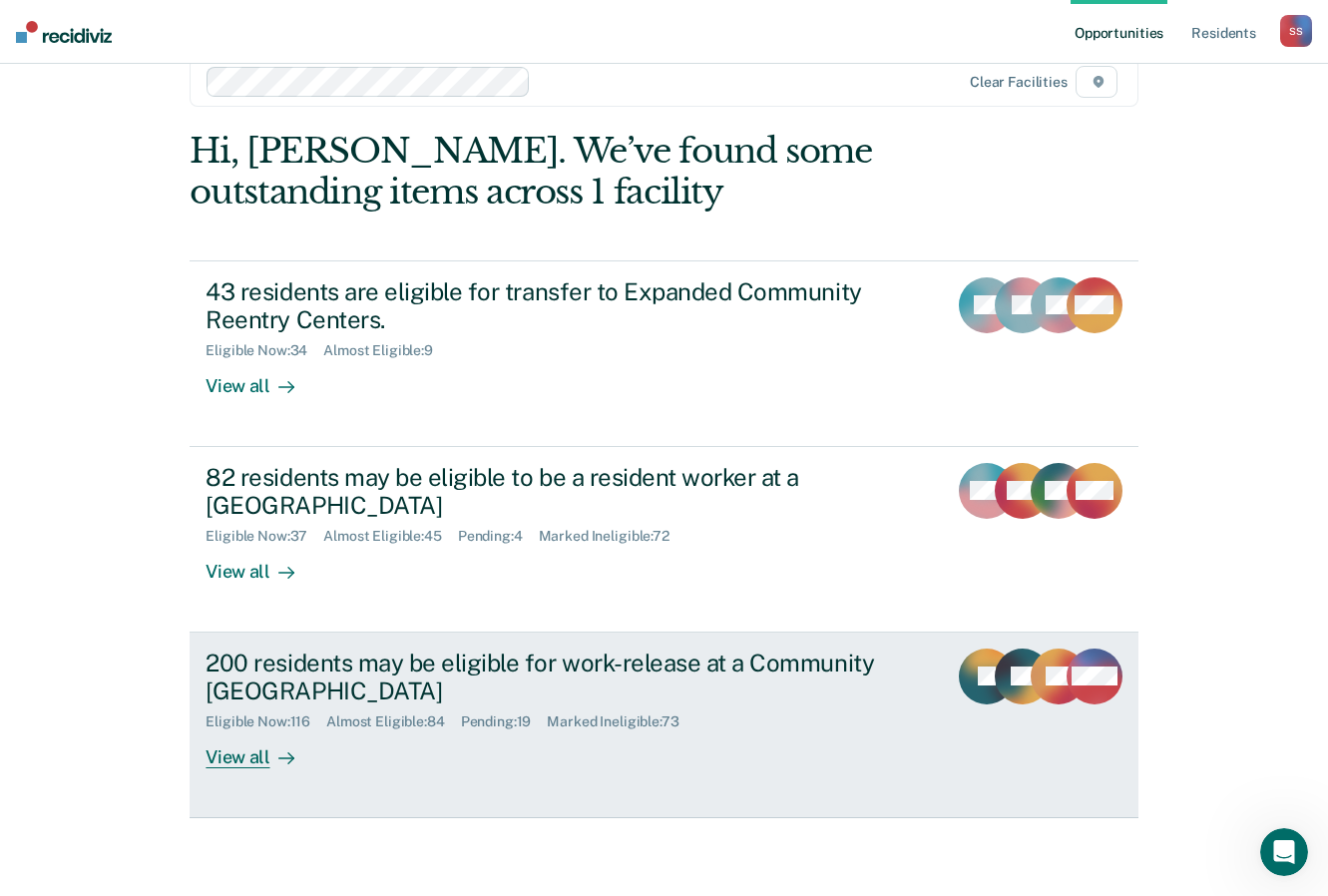 scroll, scrollTop: 41, scrollLeft: 0, axis: vertical 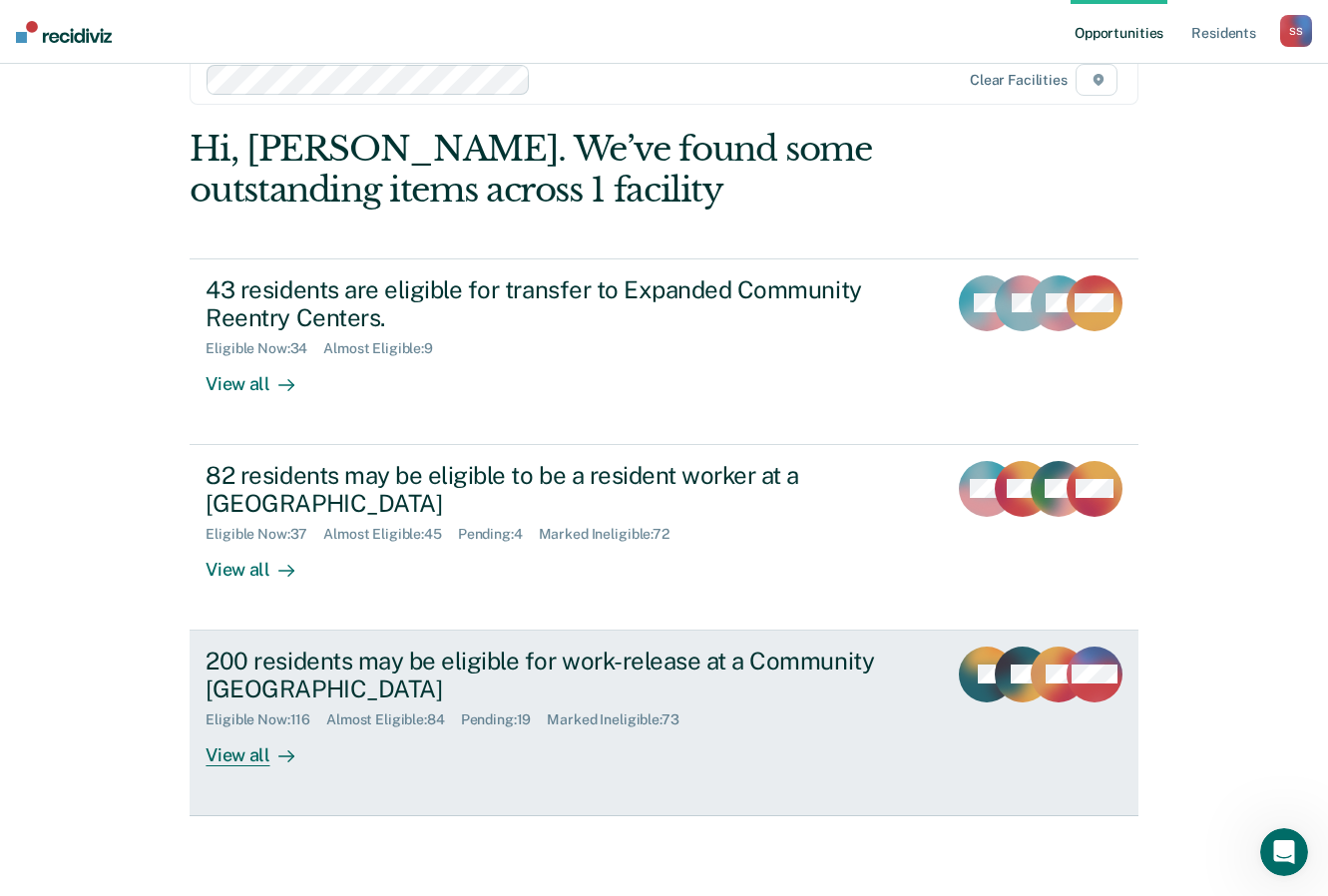 click on "200 residents may be eligible for work-release at a Community [GEOGRAPHIC_DATA]" at bounding box center (556, 675) 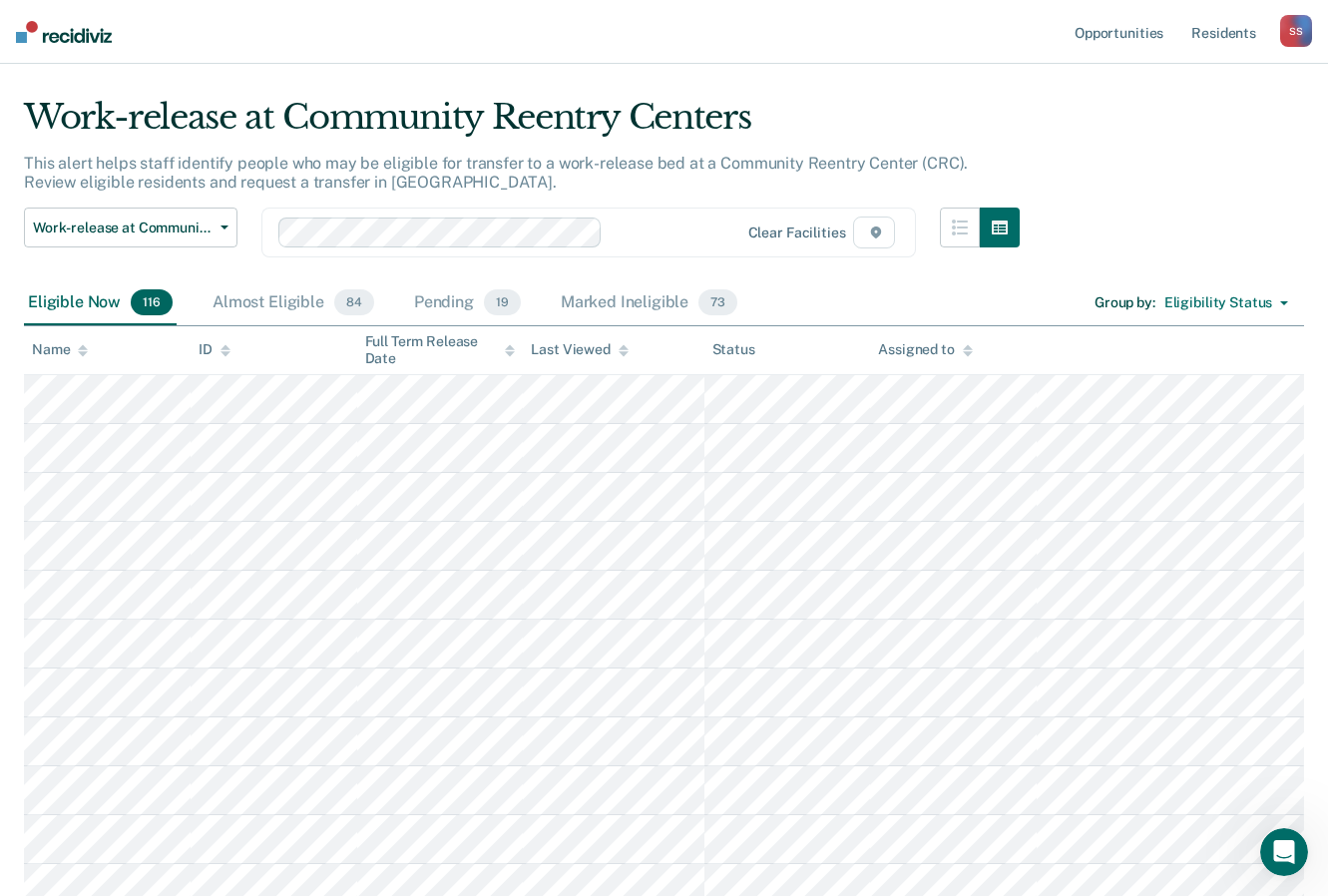 scroll, scrollTop: 0, scrollLeft: 0, axis: both 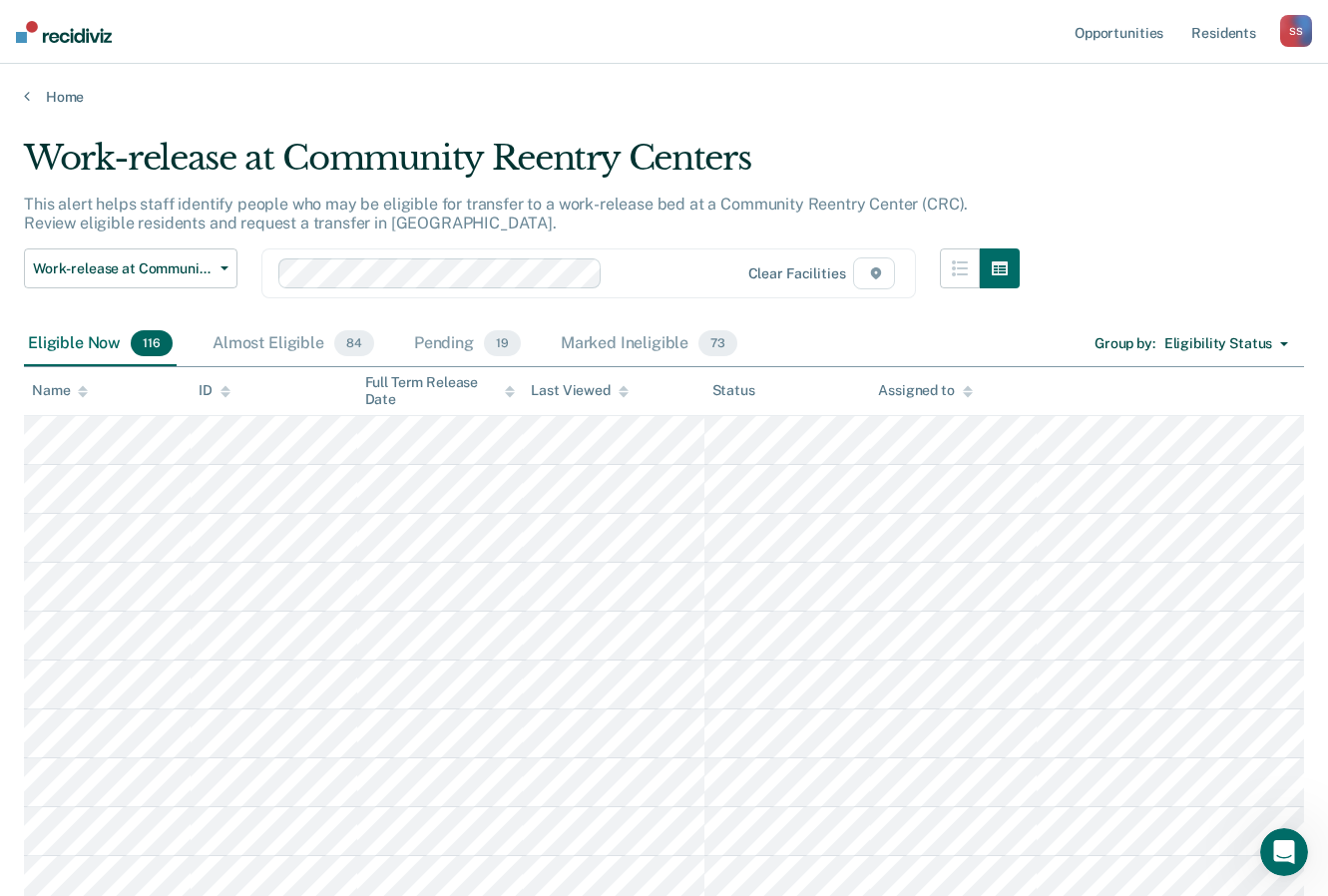 click on "Eligibility Status" at bounding box center [1226, 344] 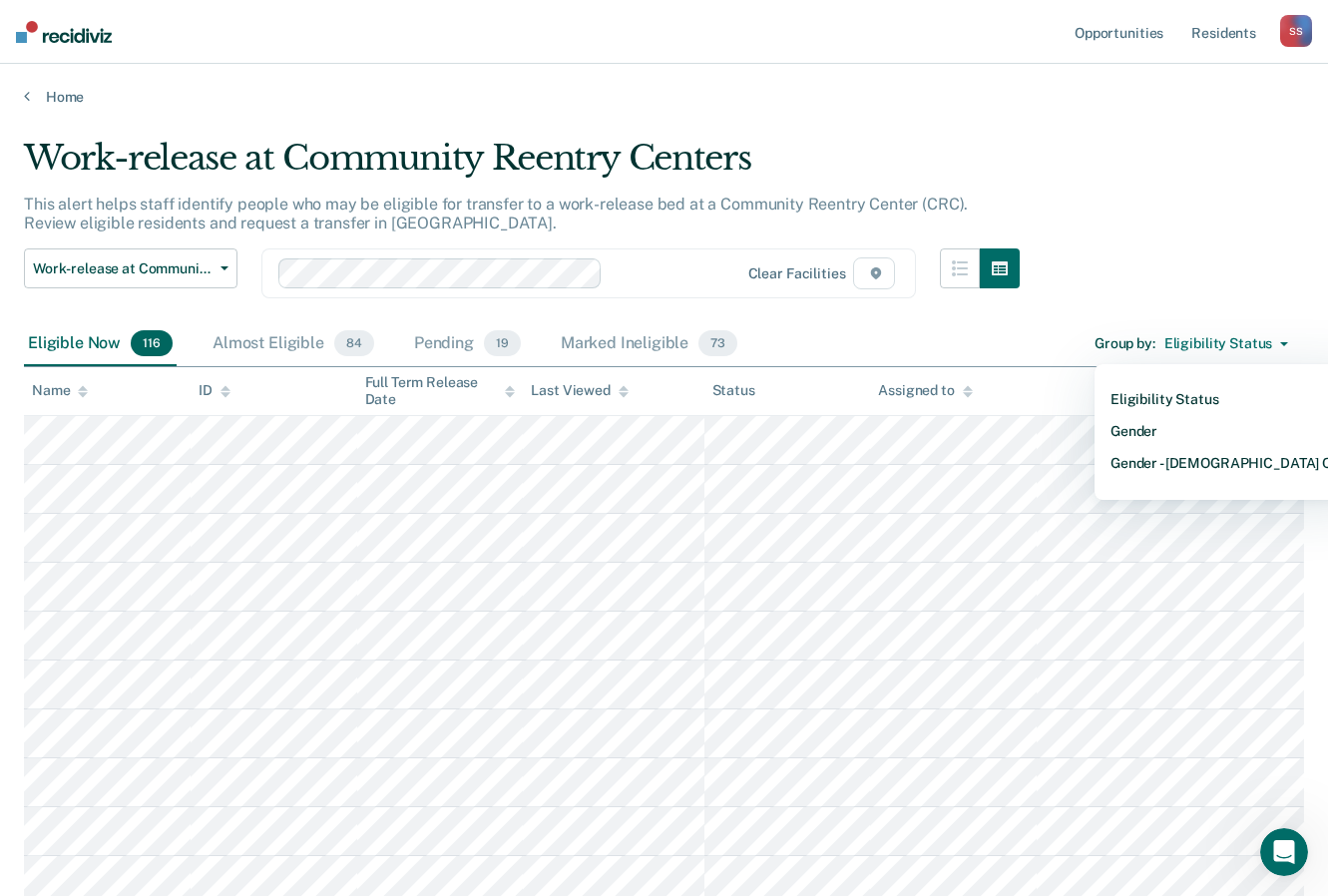 click on "Eligibility Status" at bounding box center [1226, 344] 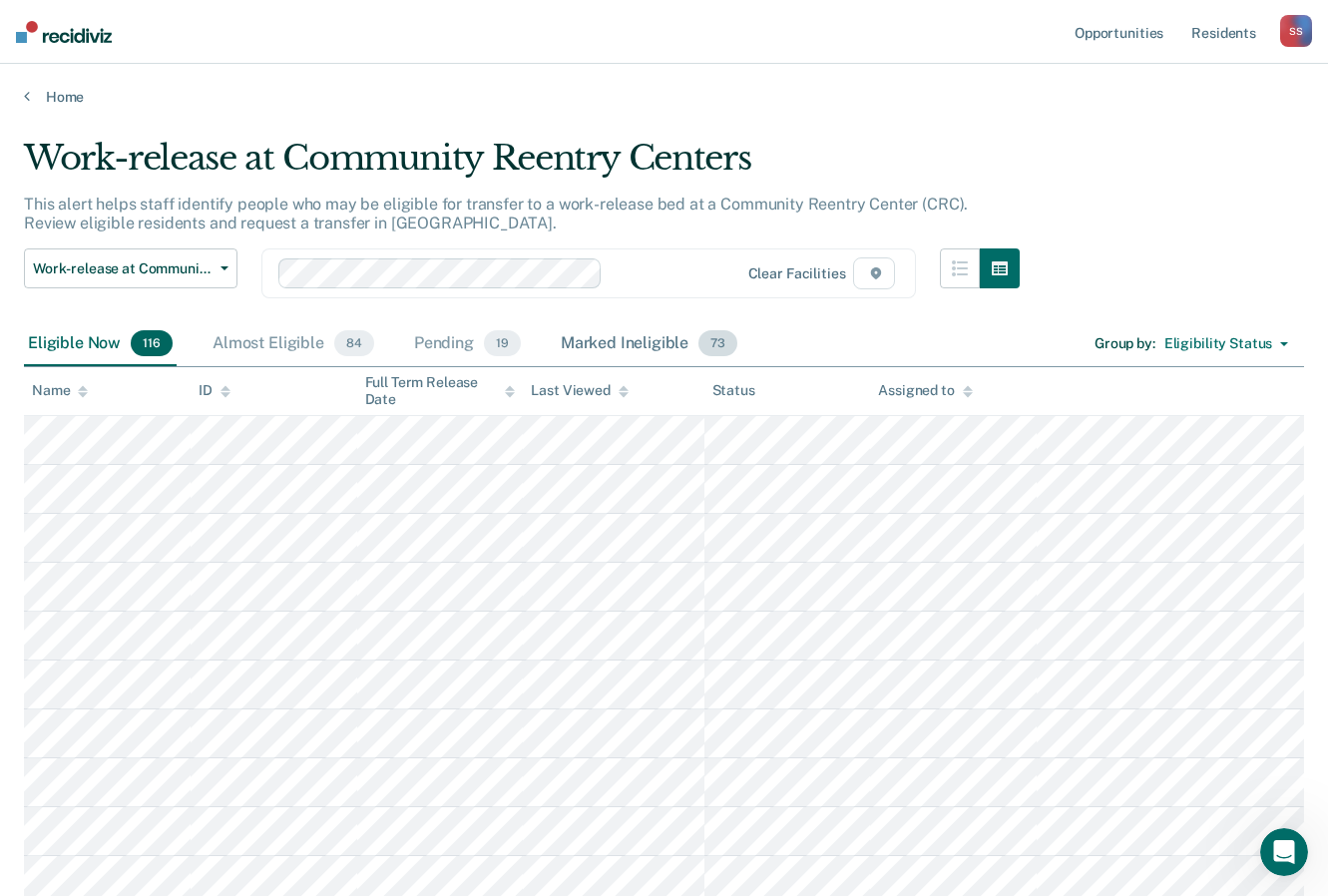 click on "Marked Ineligible 73" at bounding box center (649, 344) 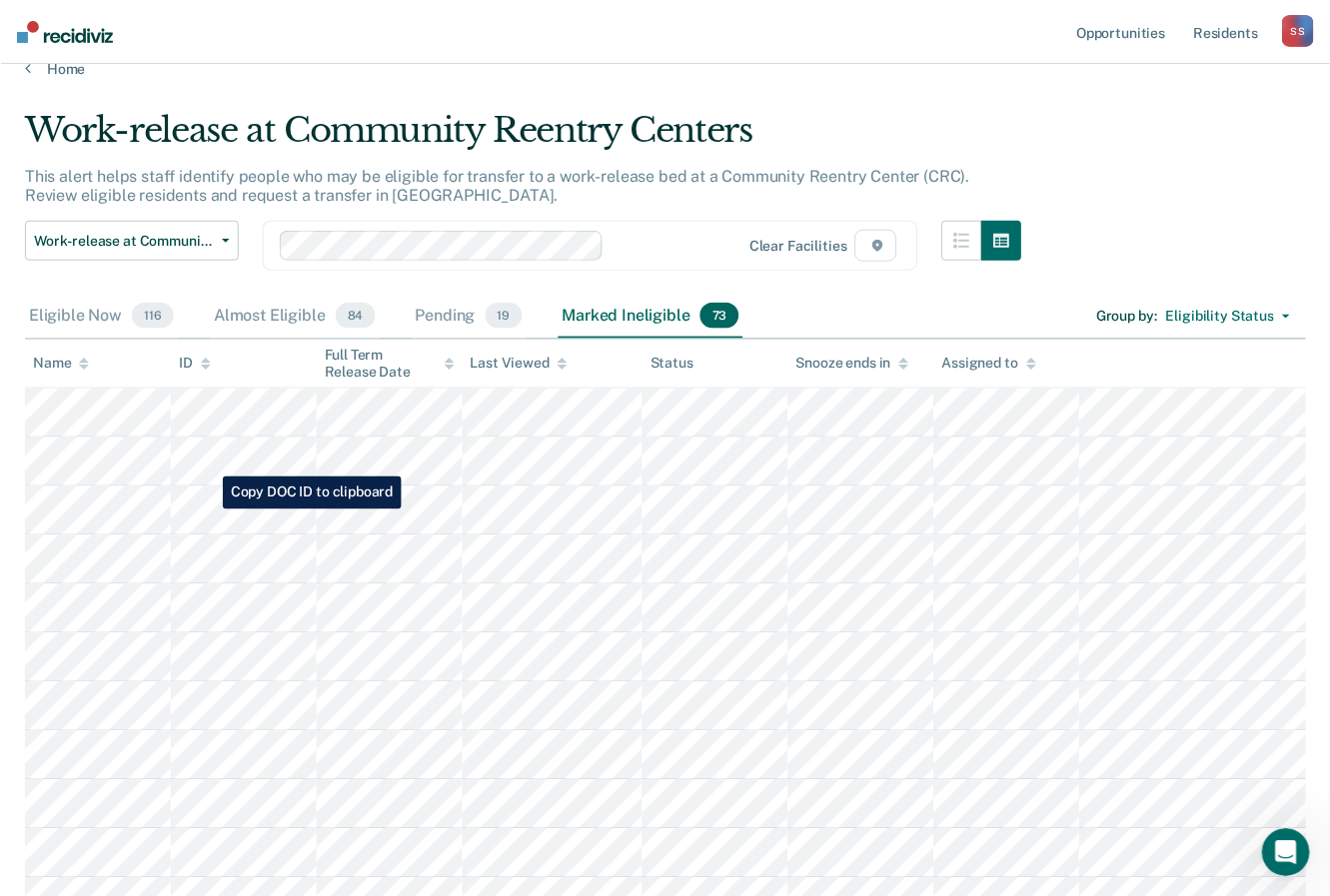 scroll, scrollTop: 0, scrollLeft: 0, axis: both 